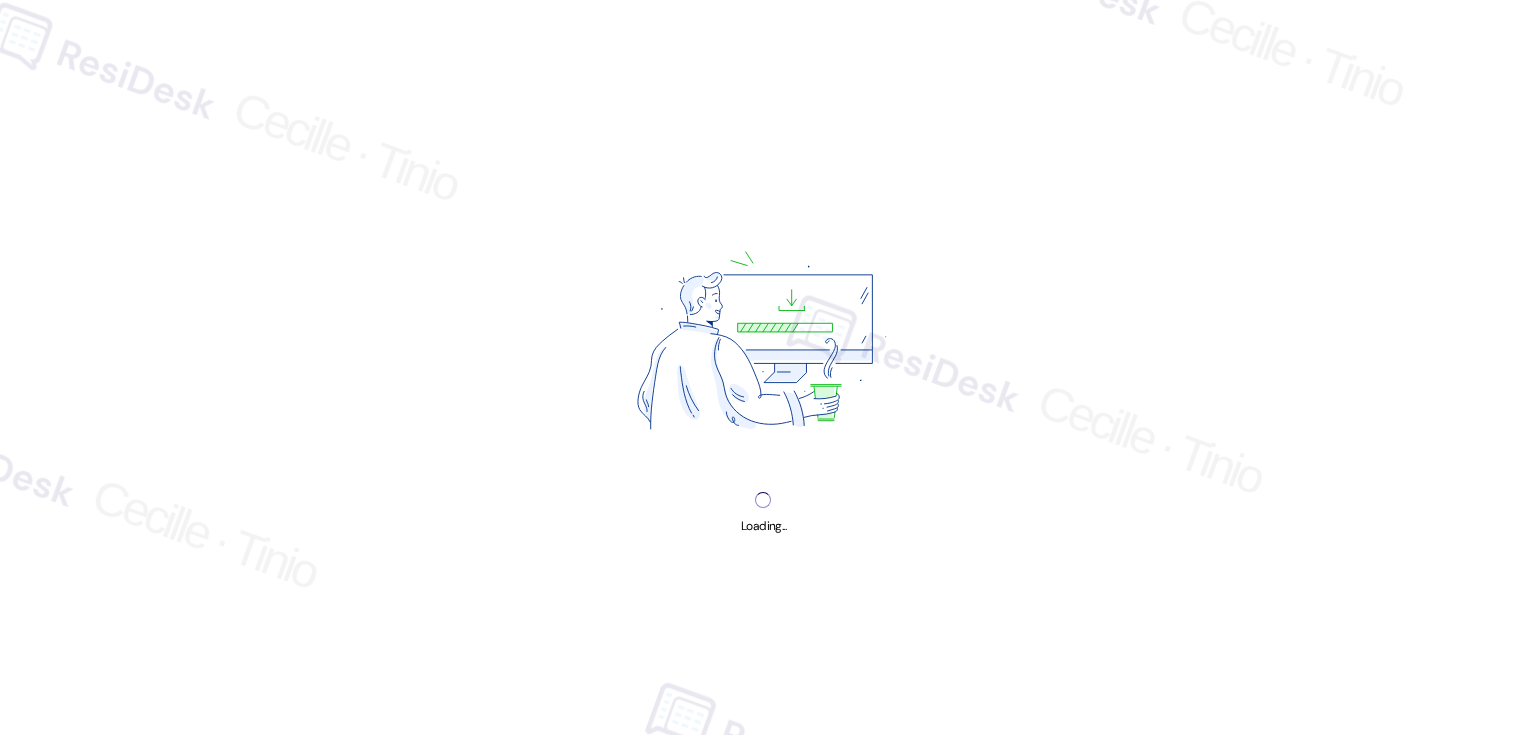 scroll, scrollTop: 0, scrollLeft: 0, axis: both 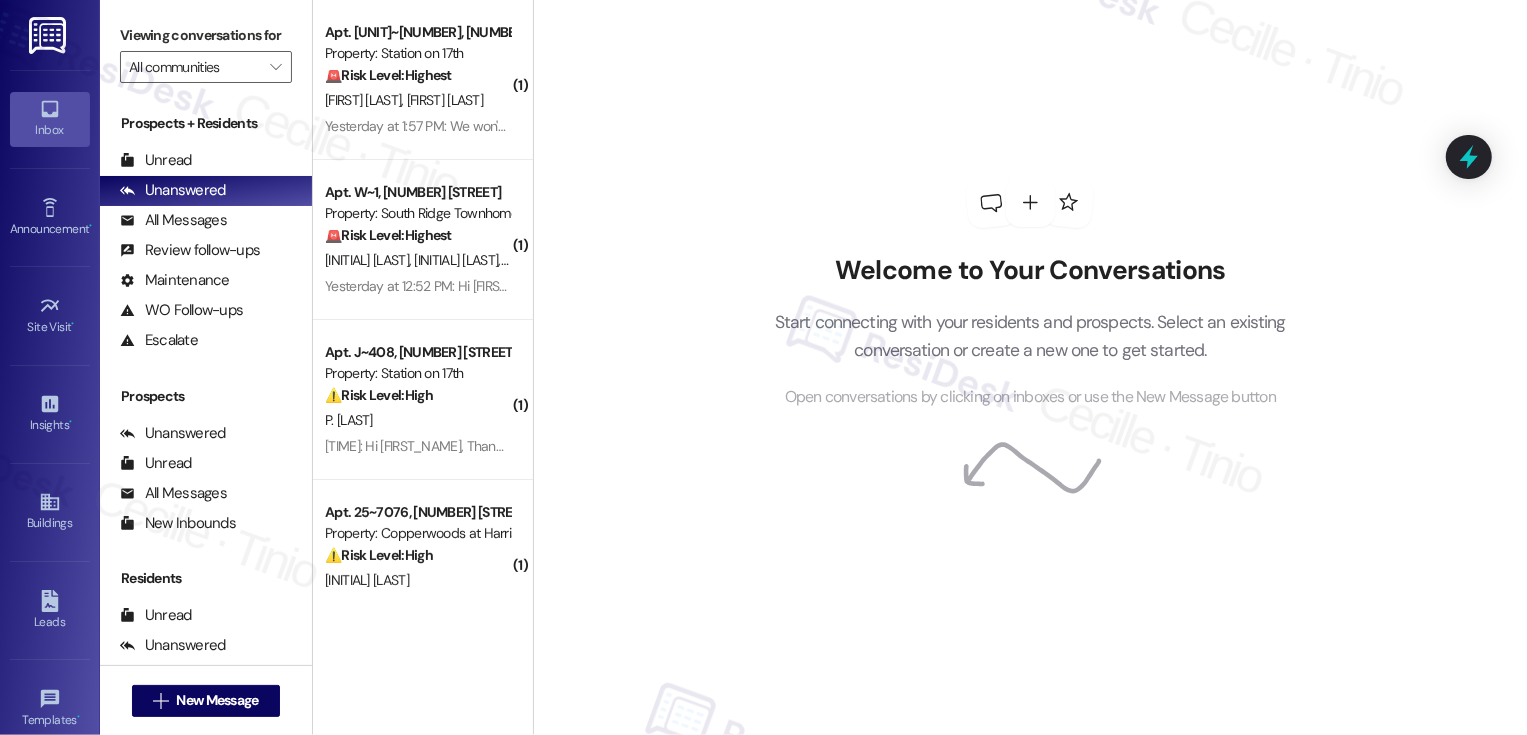 click on "Welcome to Your Conversations Start connecting with your residents and prospects. Select an existing conversation or create a new one to get started. Open conversations by clicking on inboxes or use the New Message button" at bounding box center [1030, 367] 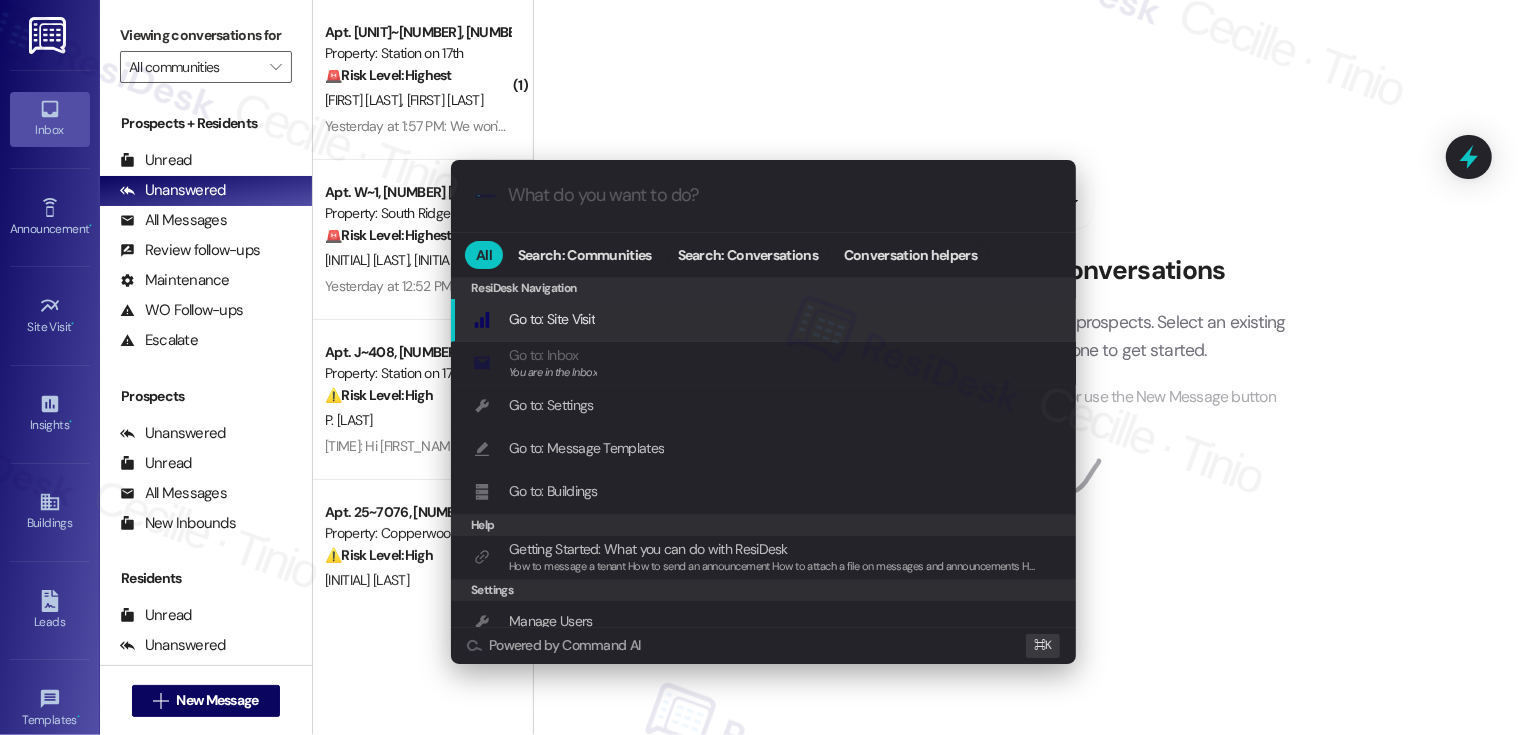 click on ".cls-1{fill:#0a055f;}.cls-2{fill:#0cc4c4;} resideskLogoBlueOrange All Search: Communities Search: Conversations Conversation helpers ResiDesk Navigation ResiDesk Navigation Go to: Site Visit Add shortcut Go to: Inbox You are in the Inbox Add shortcut Go to: Settings Add shortcut Go to: Message Templates Add shortcut Go to: Buildings Add shortcut Help Getting Started: What you can do with ResiDesk How to message a tenant
How to send an announcement
How to attach a file on messages and announcements
How to message a prospect
How to message an inbound prospect
How to send an internal message
How to use the ResiDesk Outlook Add-in Add shortcut Settings Manage Users Add shortcut Conversations Property Conversations See conversations at a property Add shortcut Go to inbox folder Add shortcut Send Announcement Add shortcut Start or find a conversation Start conversation Add shortcut Powered by Command AI ⌘ K" at bounding box center [763, 367] 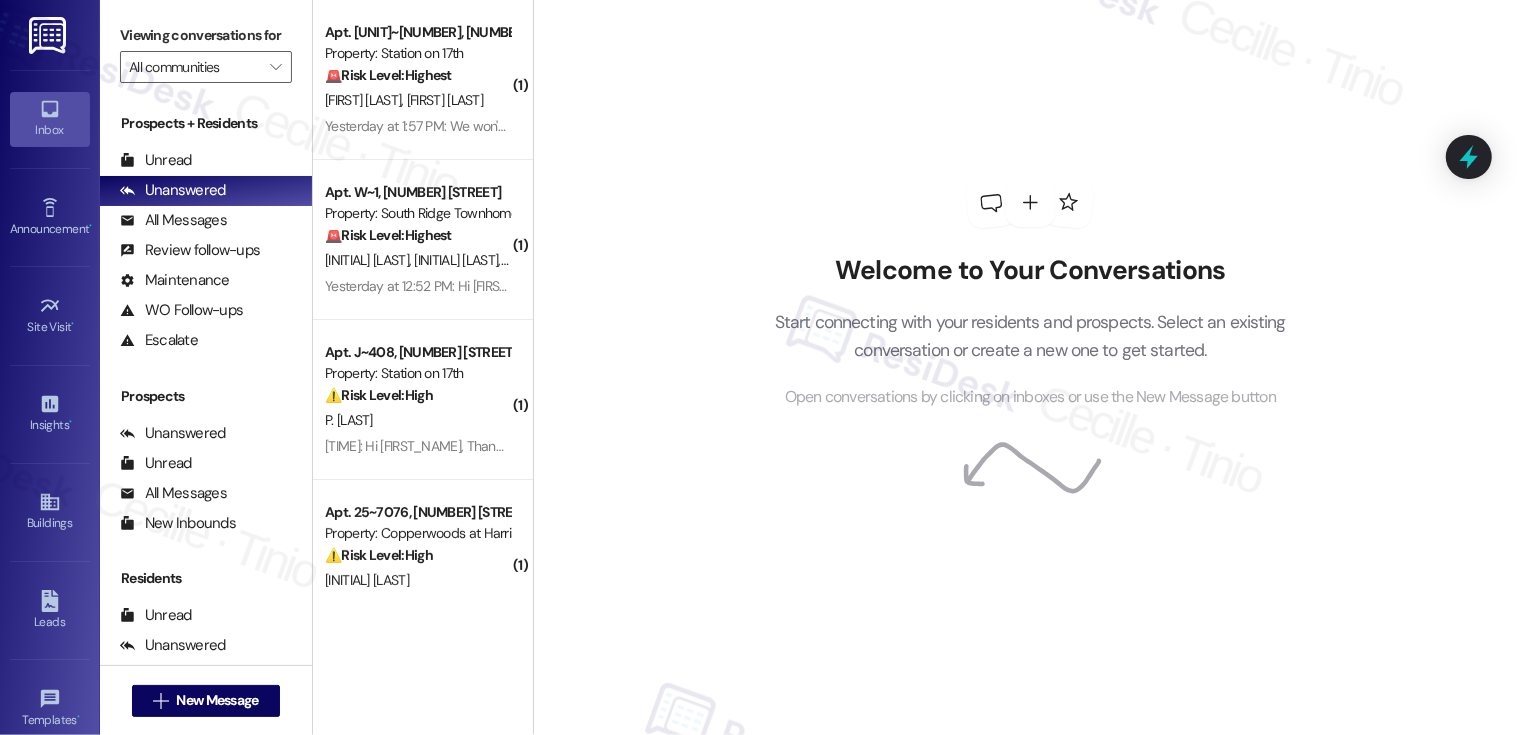 click on "New Message" at bounding box center (217, 700) 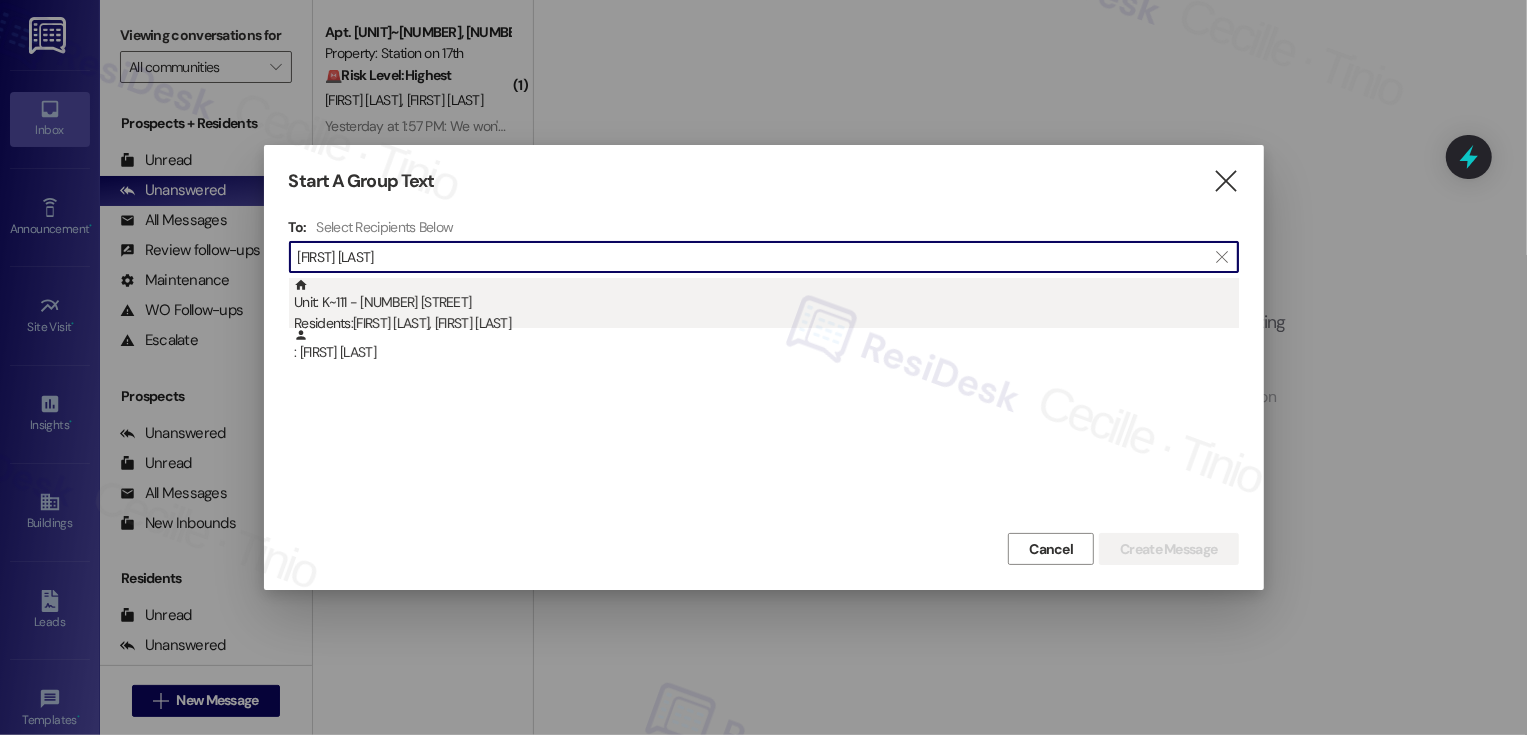type on "[FIRST] [LAST]" 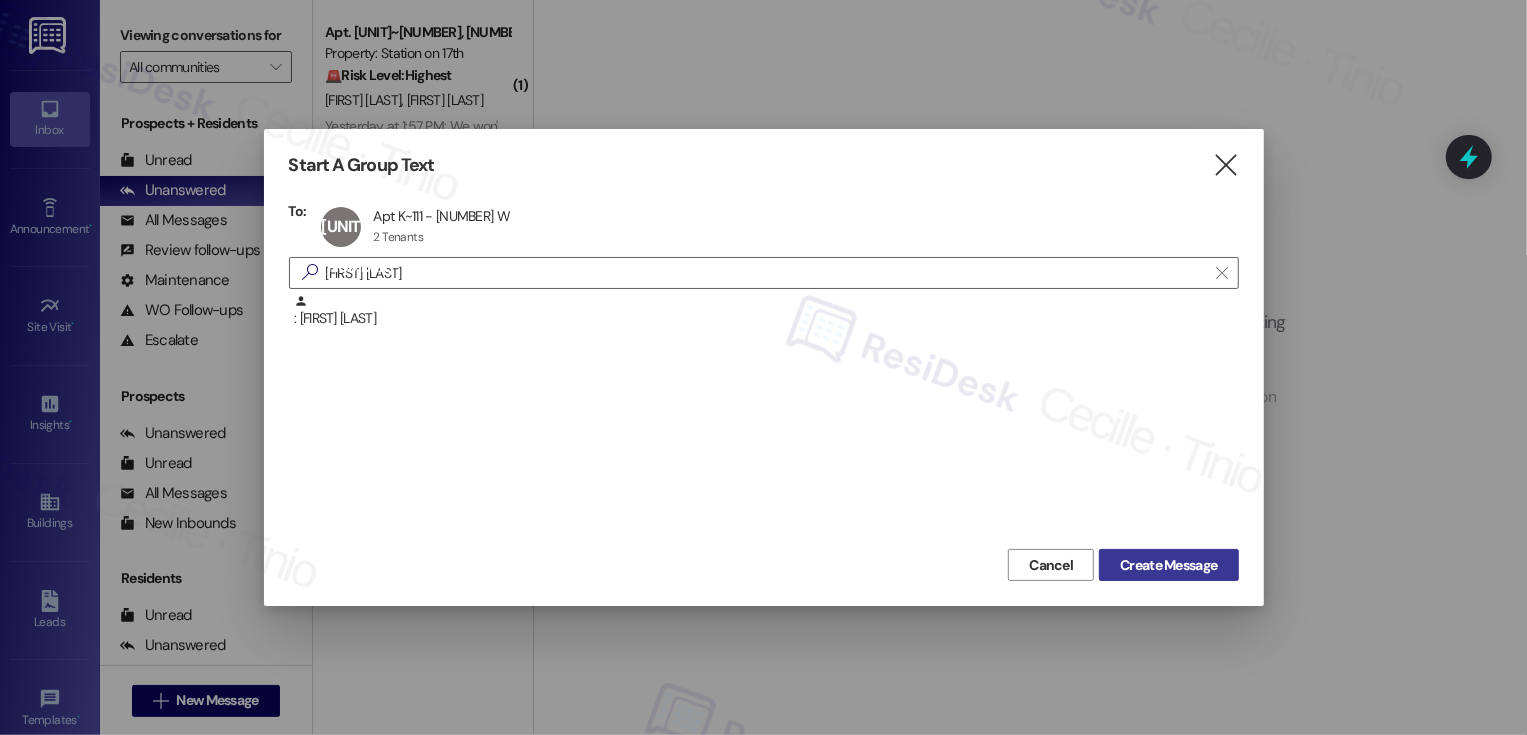 click on "Create Message" at bounding box center [1168, 565] 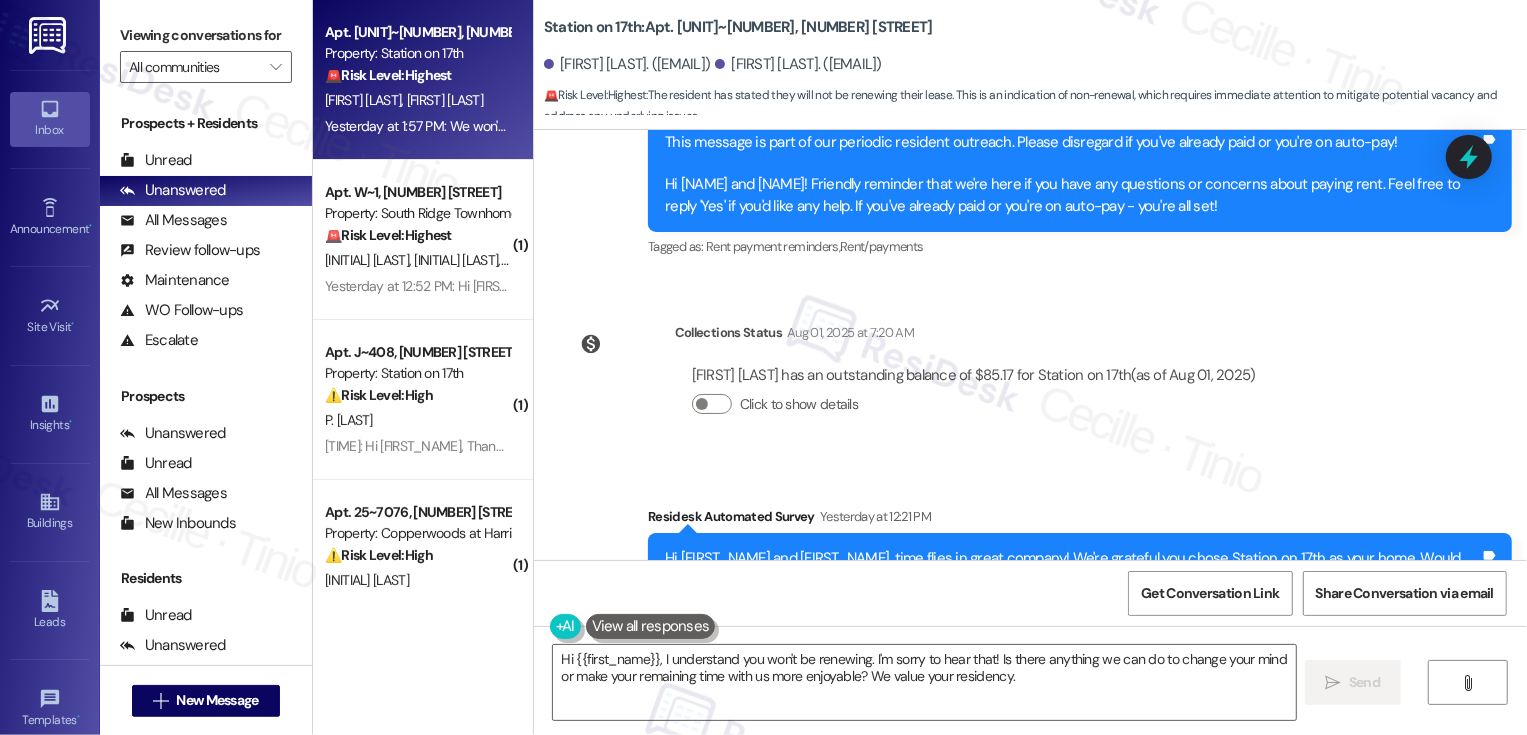 scroll, scrollTop: 2235, scrollLeft: 0, axis: vertical 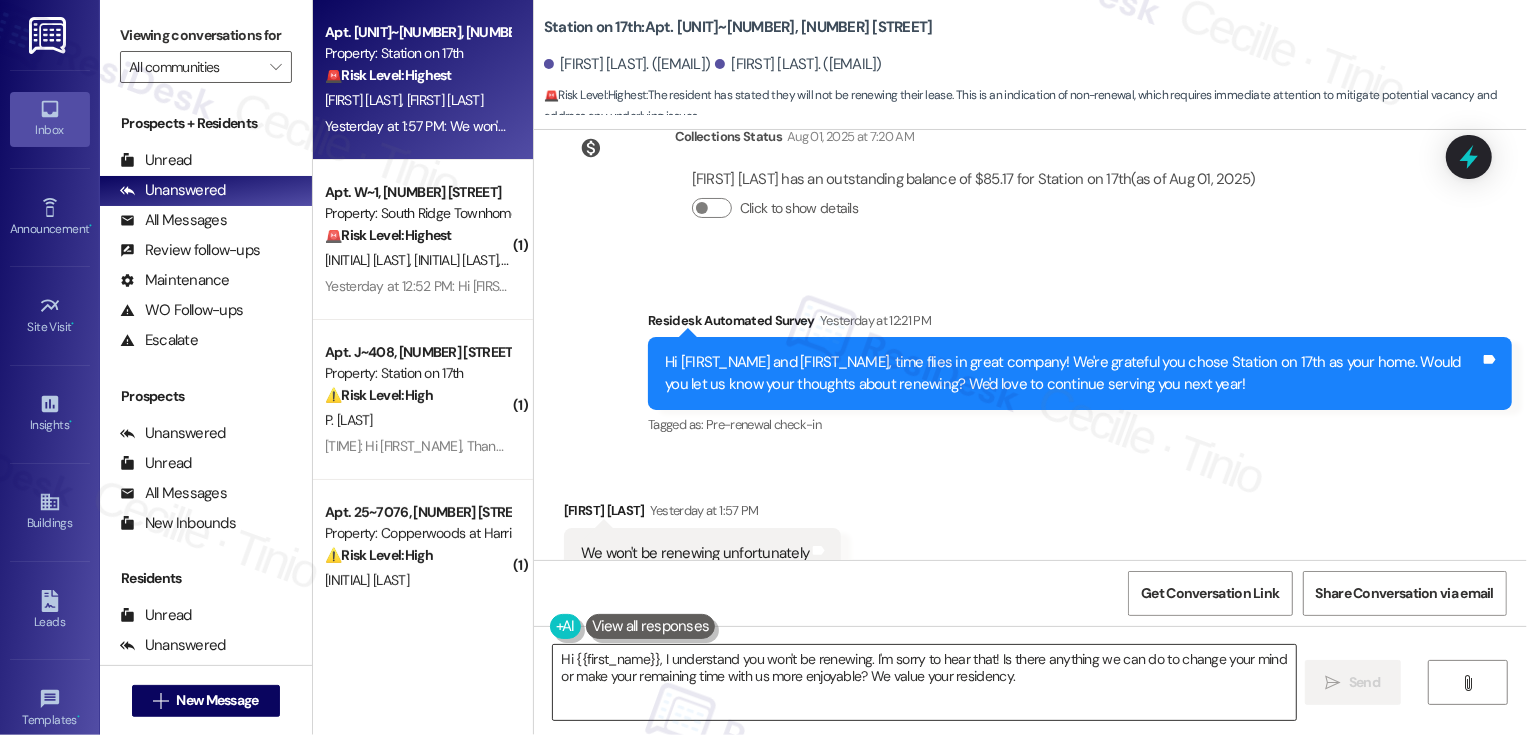 click on "Hi {{first_name}}, I understand you won't be renewing. I'm sorry to hear that! Is there anything we can do to change your mind or make your remaining time with us more enjoyable? We value your residency." at bounding box center [924, 682] 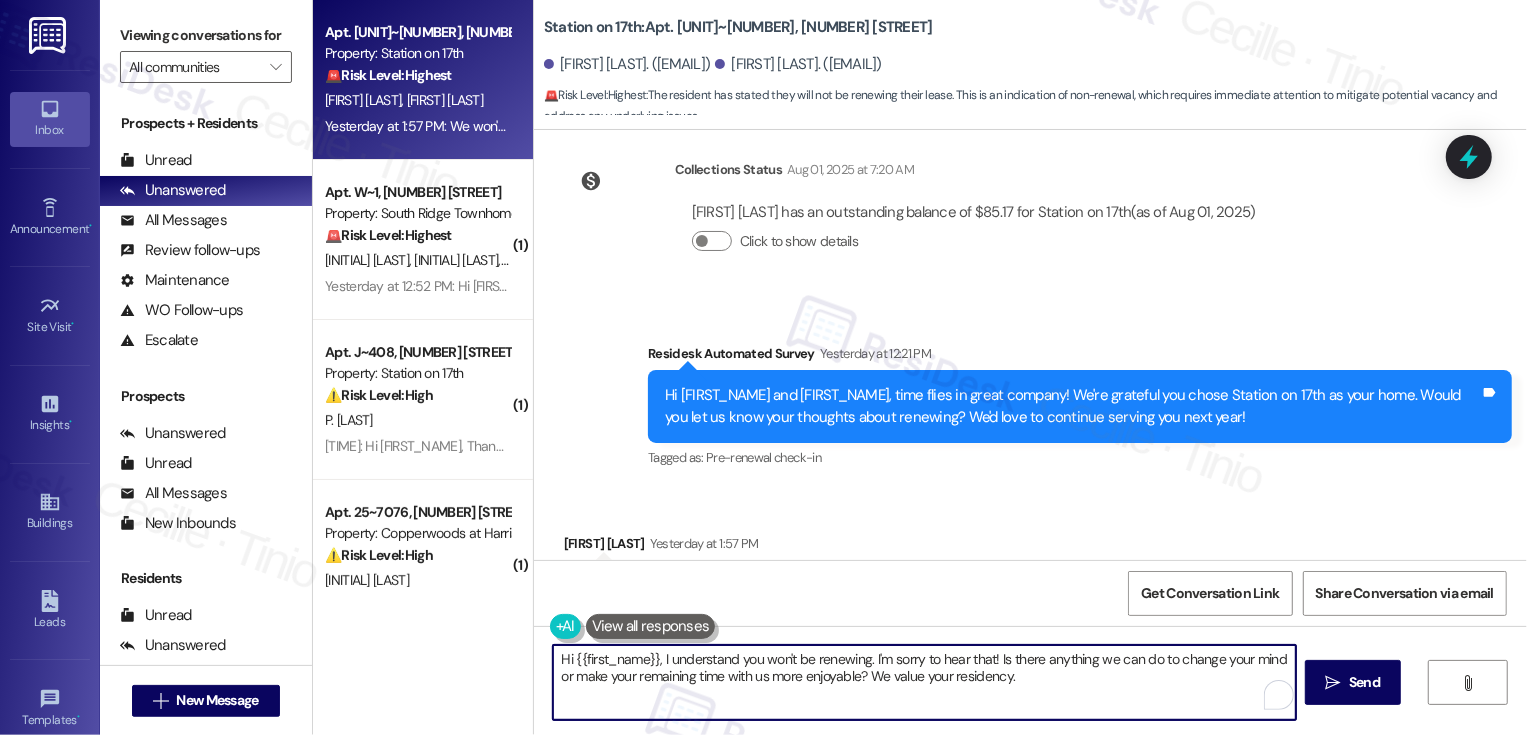 scroll, scrollTop: 2235, scrollLeft: 0, axis: vertical 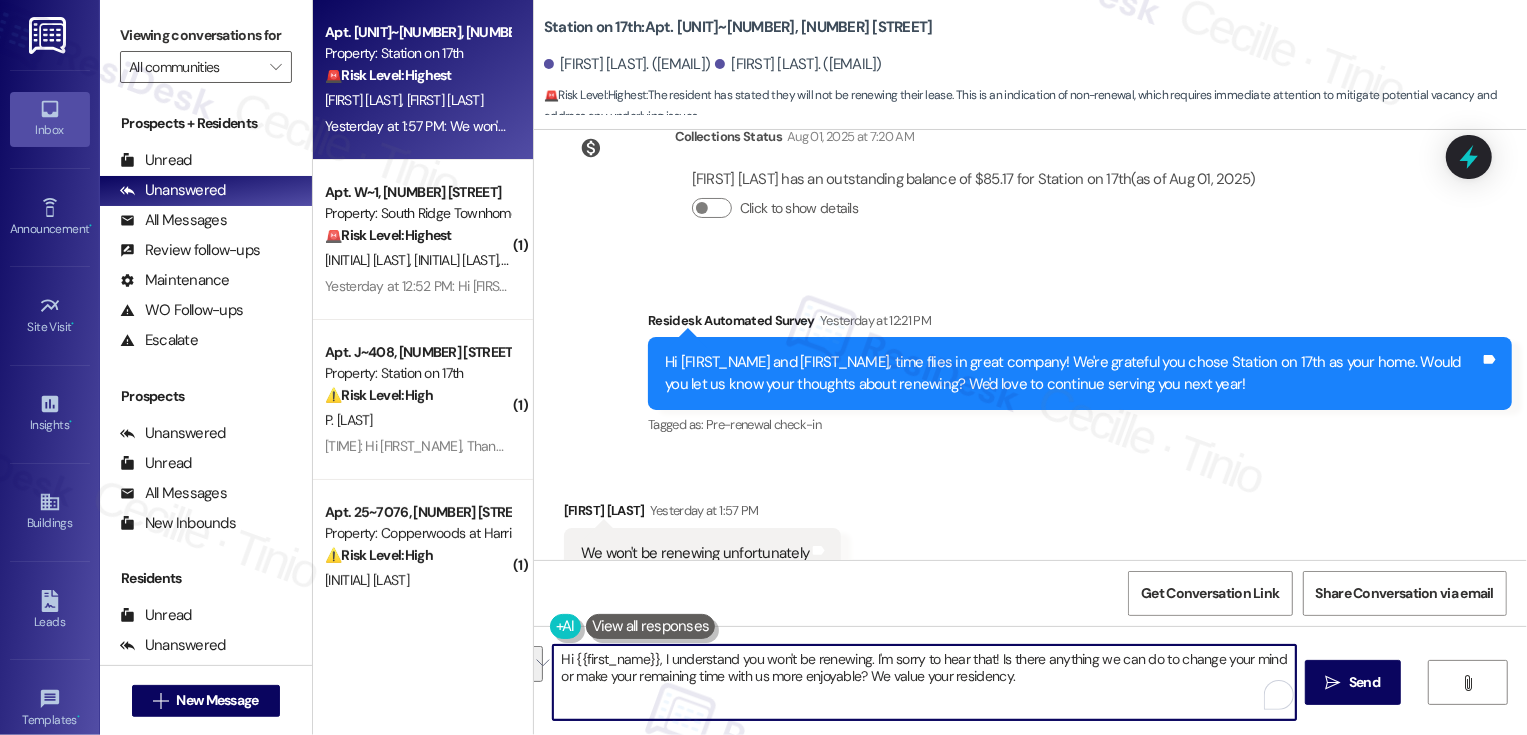 drag, startPoint x: 993, startPoint y: 657, endPoint x: 1028, endPoint y: 717, distance: 69.46222 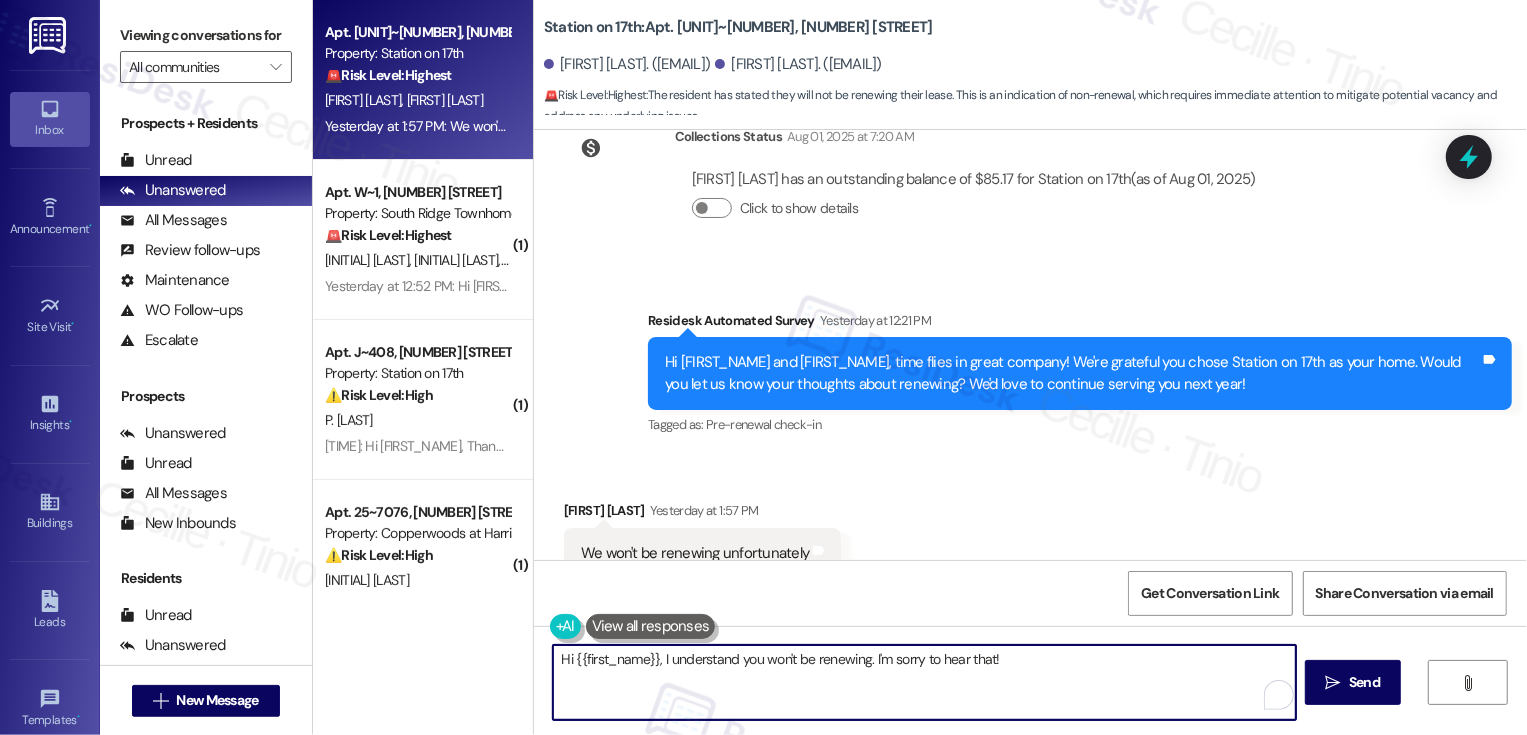 paste on "I understand your decision not to renew, though I’d love to hear more about your experience. If you’re open to sharing, what factors influenced your decision? Your feedback is really valuable as we aim to make improvements." 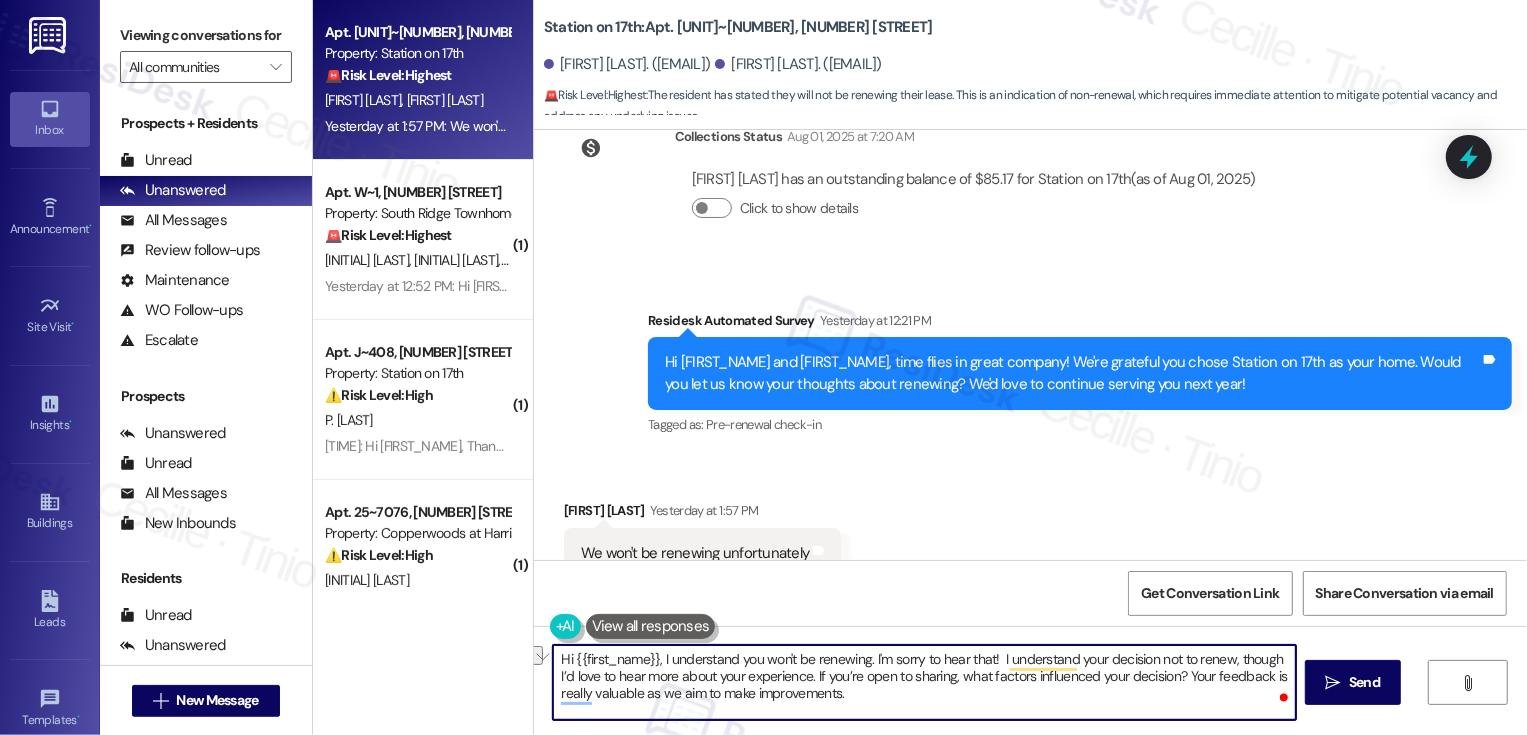 drag, startPoint x: 1271, startPoint y: 658, endPoint x: 991, endPoint y: 663, distance: 280.04465 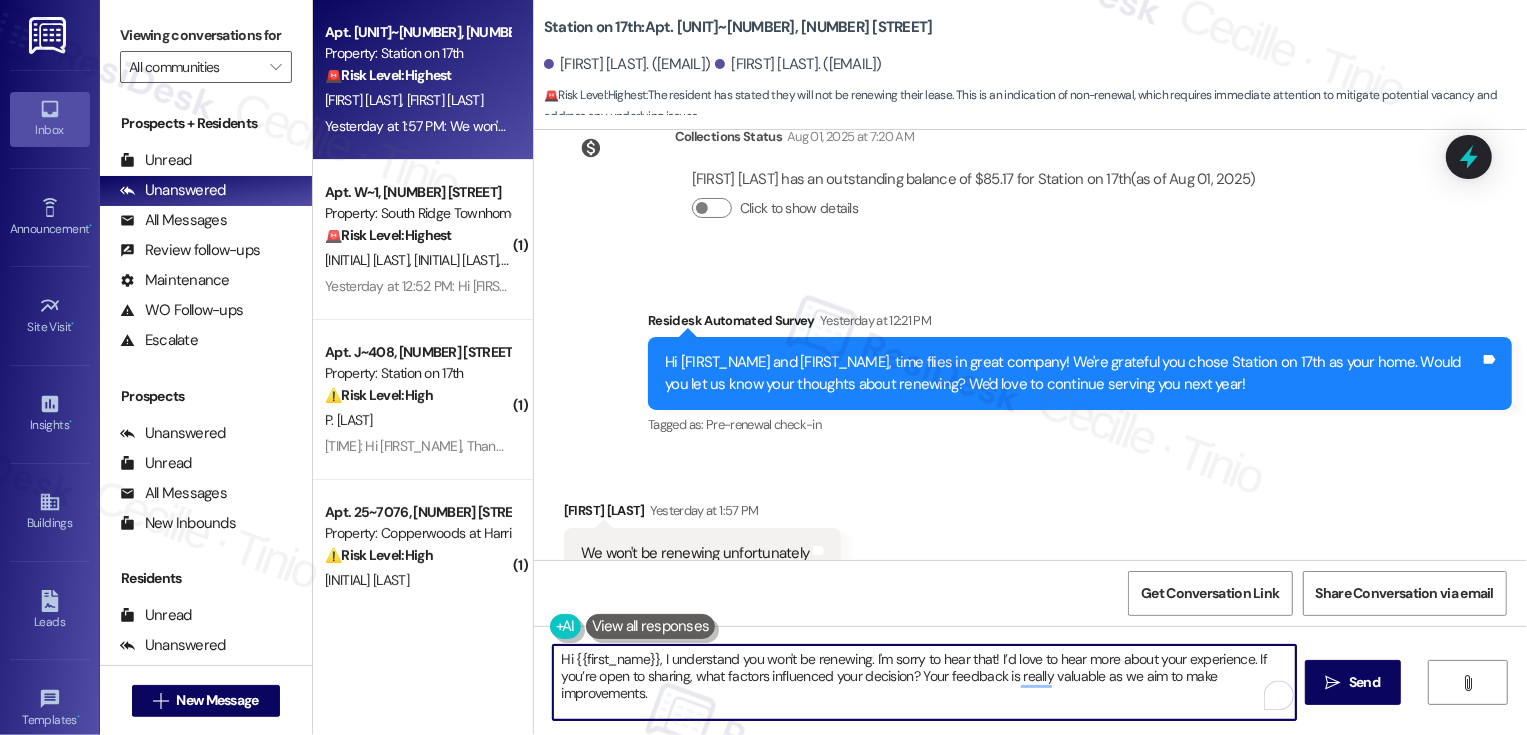 click on "[FIRST] [LAST] [TIME]" at bounding box center (703, 514) 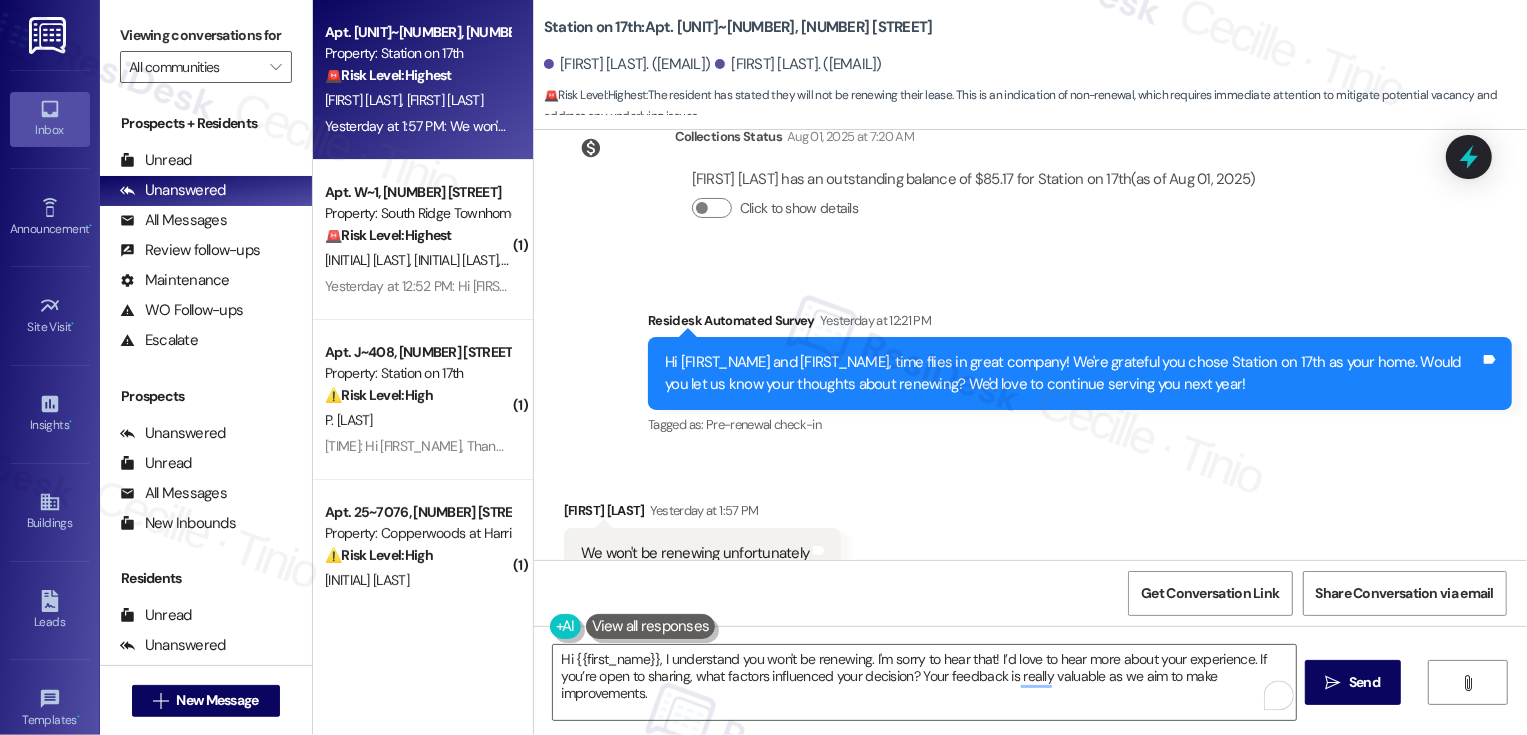 click on "[FIRST] [LAST] [TIME]" at bounding box center (703, 514) 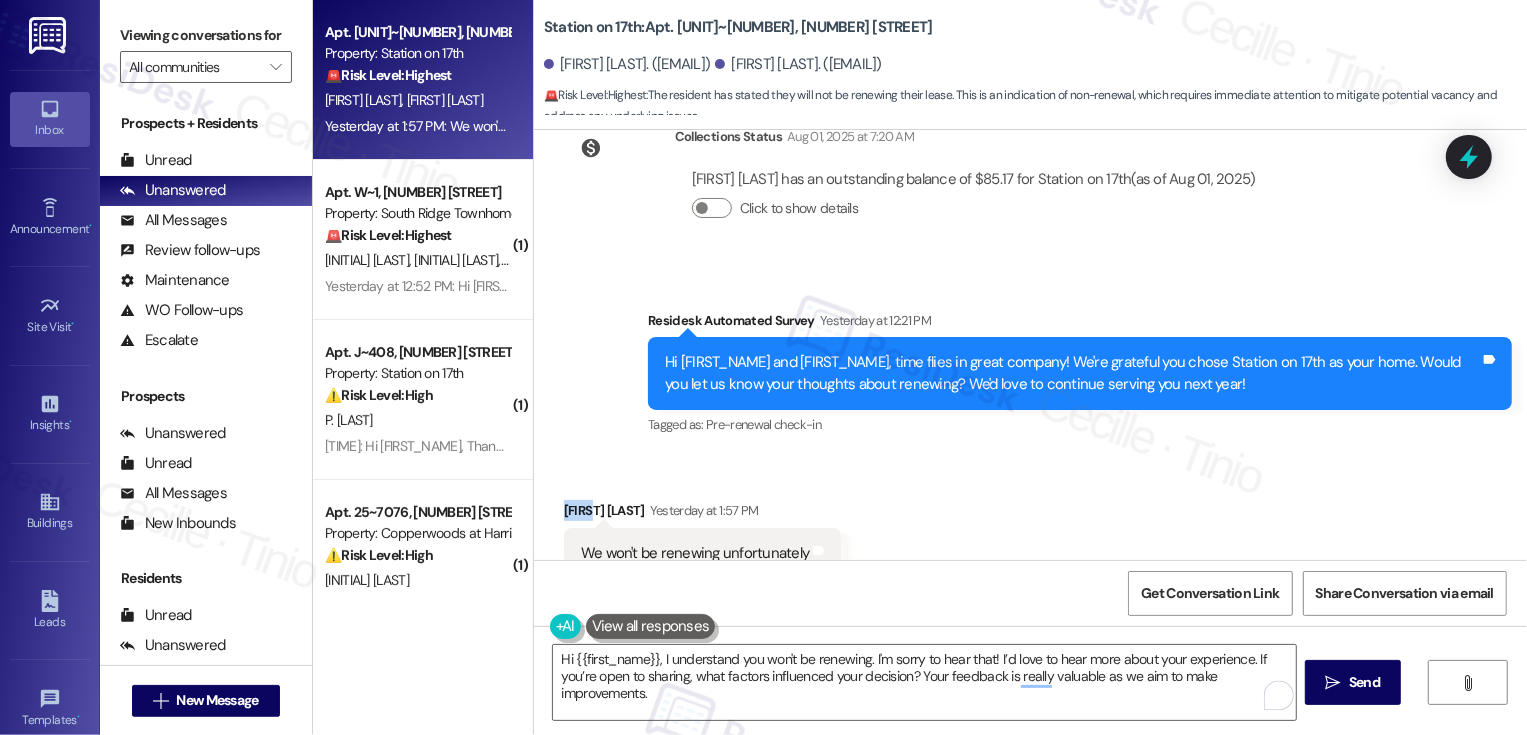copy on "[FIRST]" 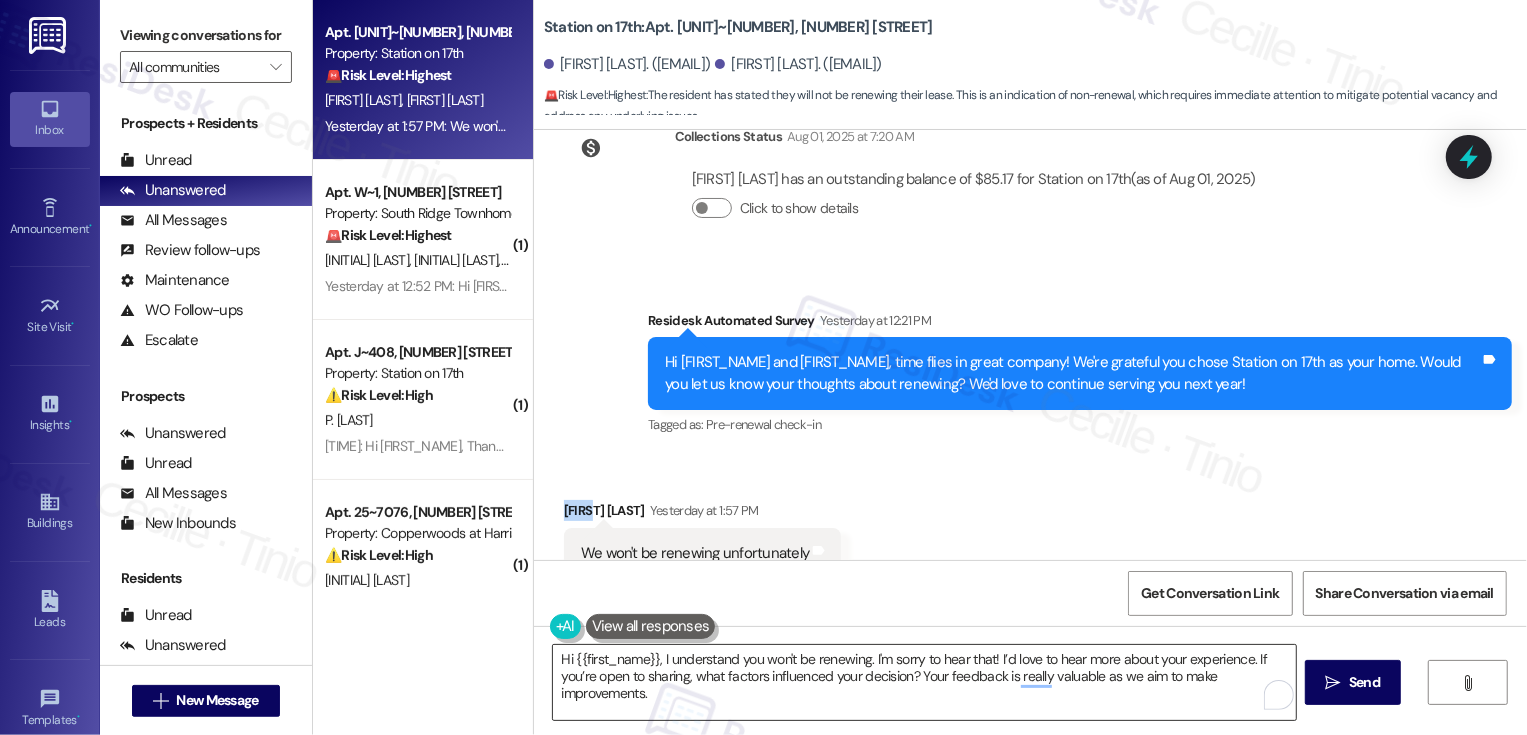 click on "Hi {{first_name}}, I understand you won't be renewing. I'm sorry to hear that! I’d love to hear more about your experience. If you’re open to sharing, what factors influenced your decision? Your feedback is really valuable as we aim to make improvements." at bounding box center [924, 682] 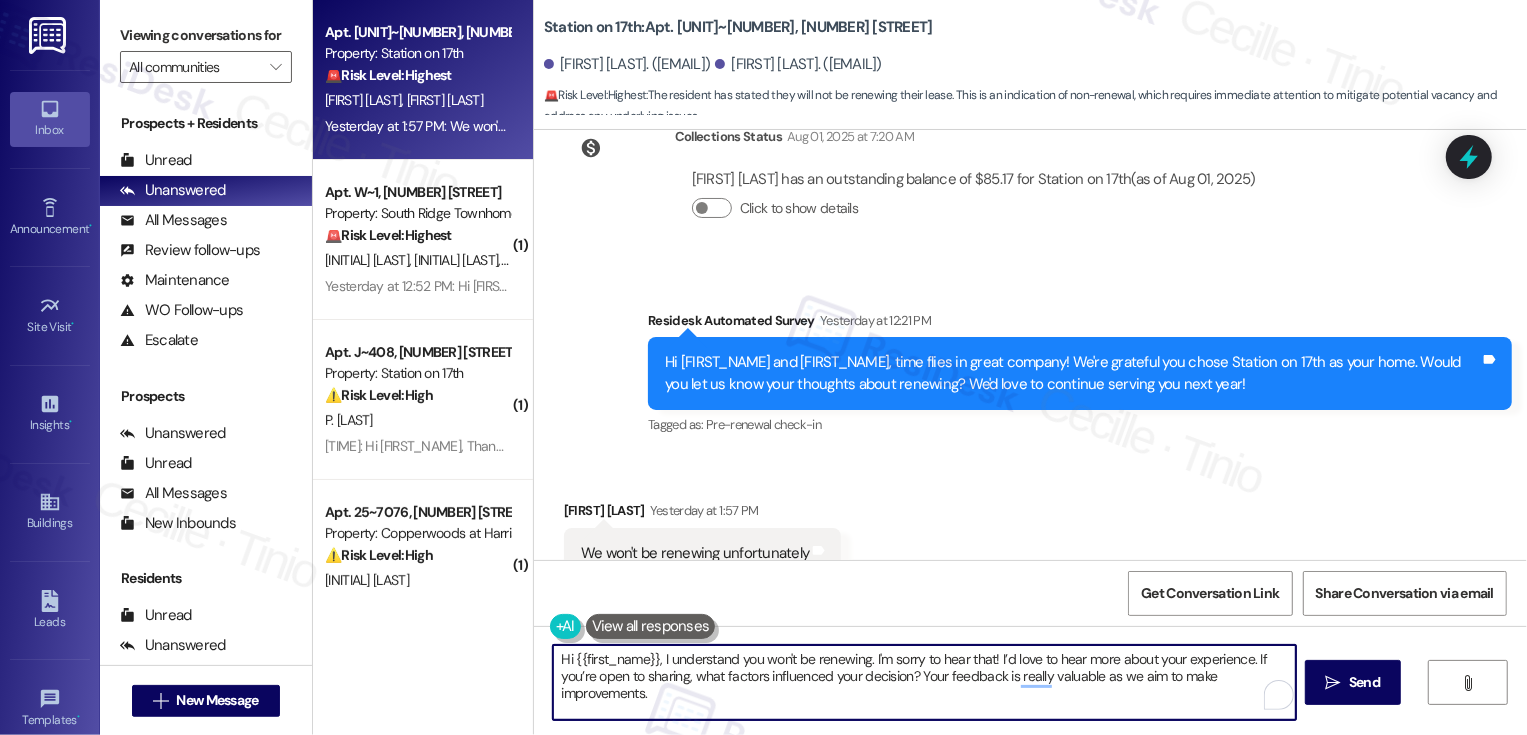 click on "Hi {{first_name}}, I understand you won't be renewing. I'm sorry to hear that! I’d love to hear more about your experience. If you’re open to sharing, what factors influenced your decision? Your feedback is really valuable as we aim to make improvements." at bounding box center [924, 682] 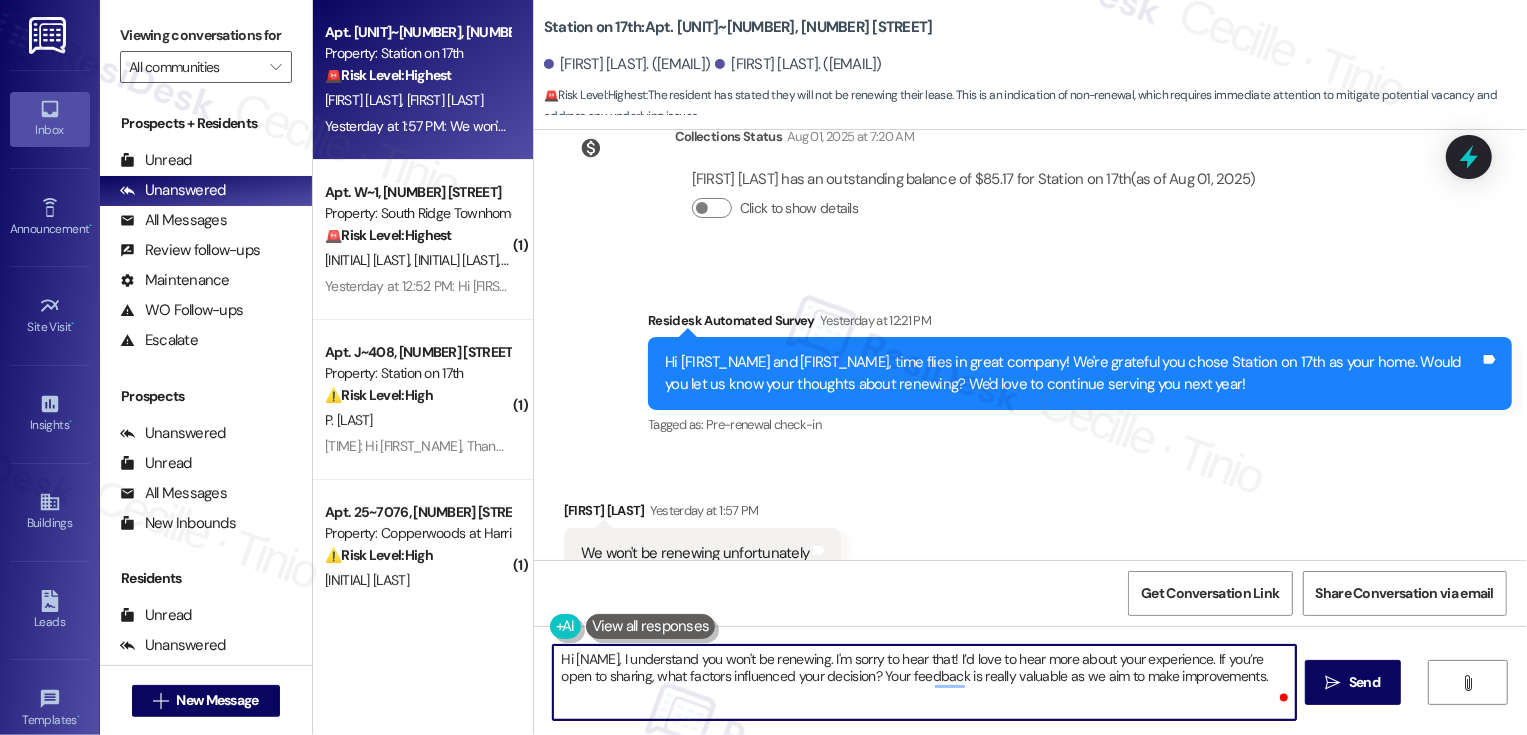 paste on "[FIRST]" 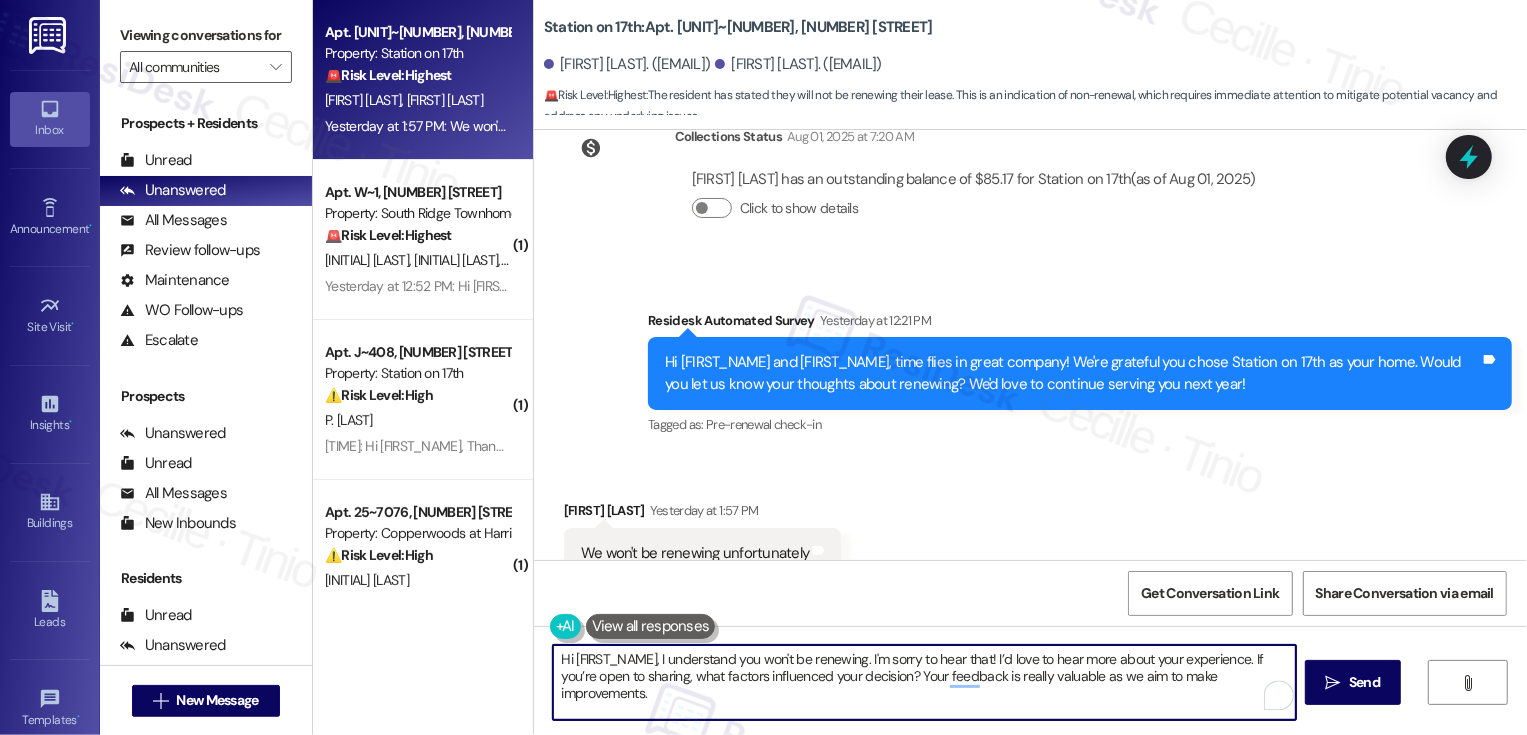 click on "Hi [FIRST_NAME], I understand you won't be renewing. I'm sorry to hear that! I’d love to hear more about your experience. If you’re open to sharing, what factors influenced your decision? Your feedback is really valuable as we aim to make improvements." at bounding box center (924, 682) 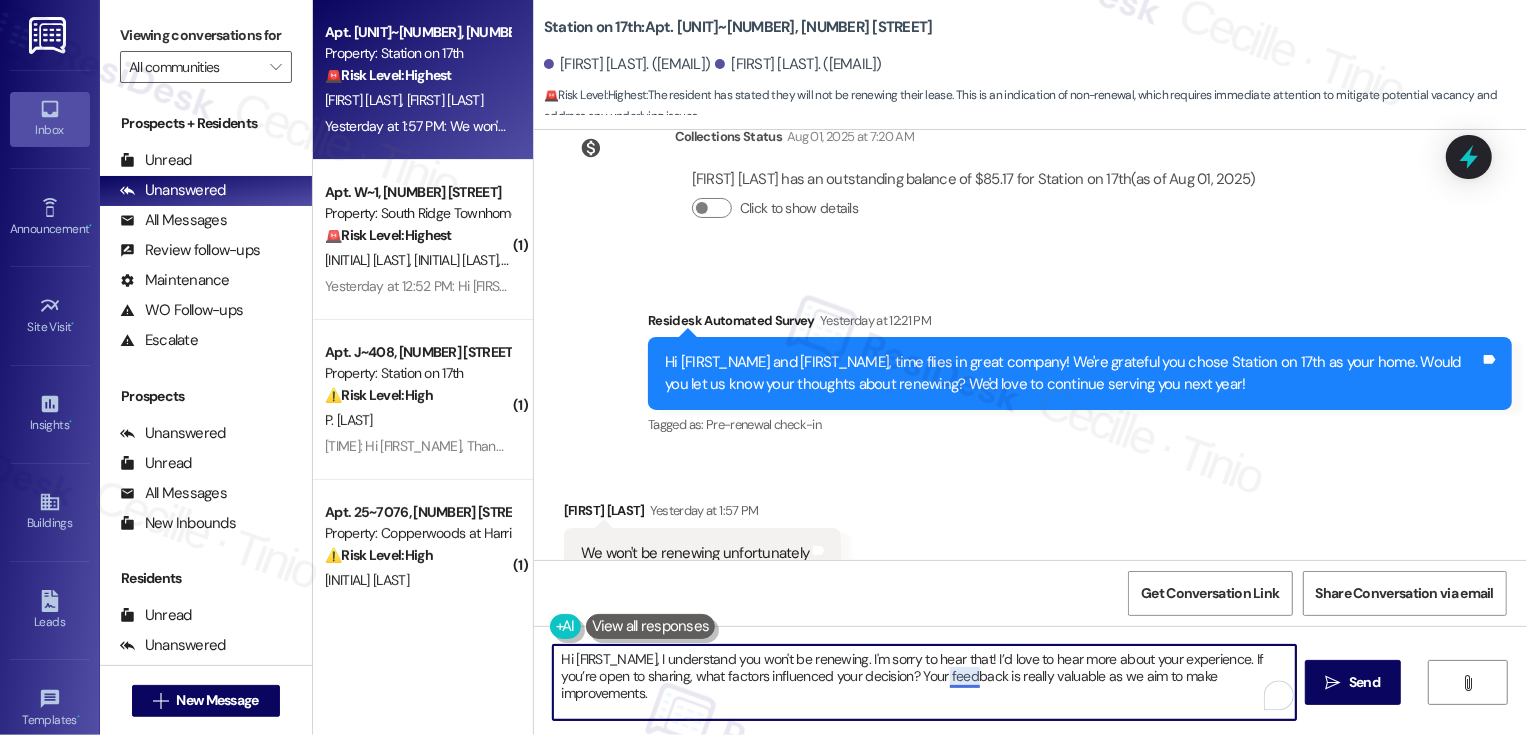 click on "Hi [FIRST_NAME], I understand you won't be renewing. I'm sorry to hear that! I’d love to hear more about your experience. If you’re open to sharing, what factors influenced your decision? Your feedback is really valuable as we aim to make improvements." at bounding box center (924, 682) 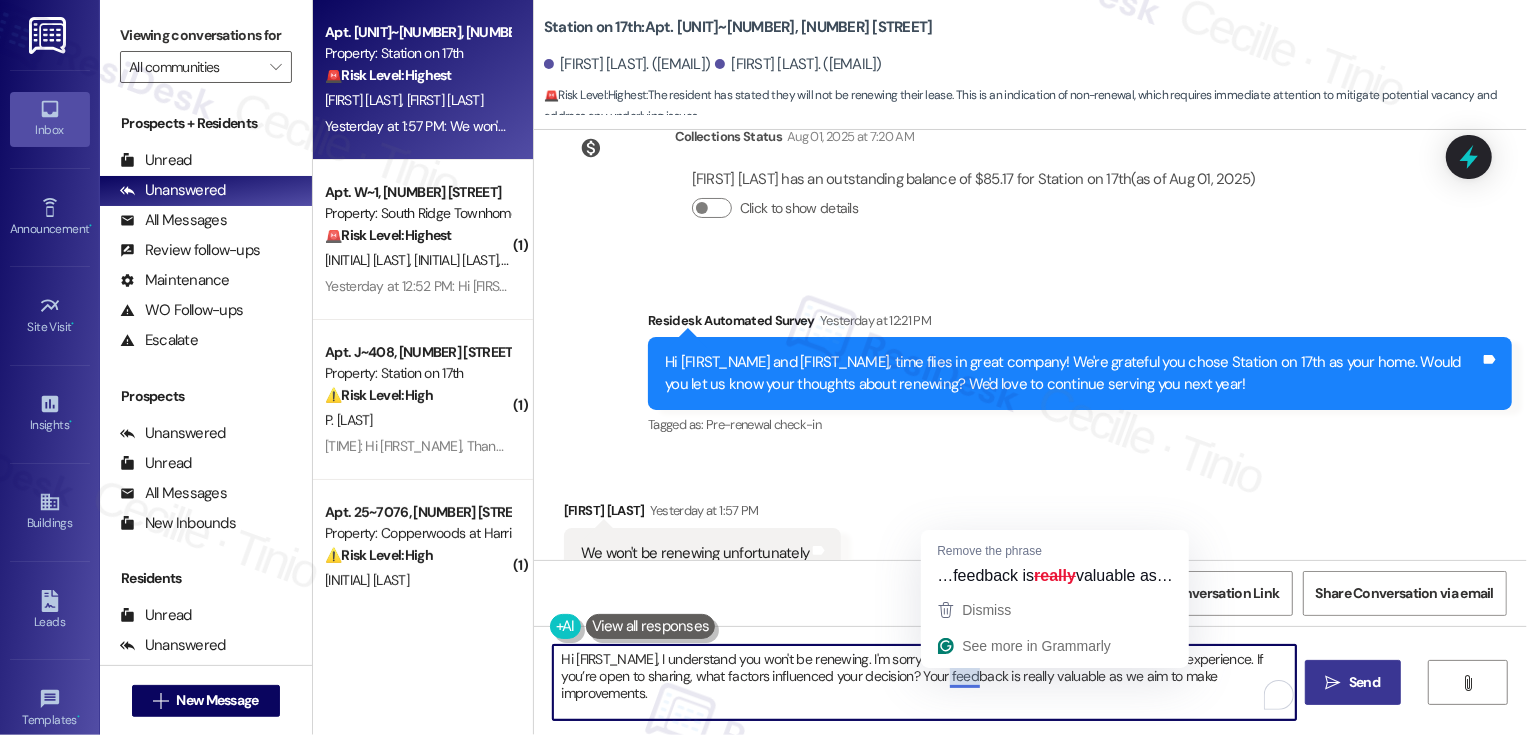 type on "Hi [FIRST_NAME], I understand you won't be renewing. I'm sorry to hear that! I’d love to hear more about your experience. If you’re open to sharing, what factors influenced your decision? Your feedback is really valuable as we aim to make improvements." 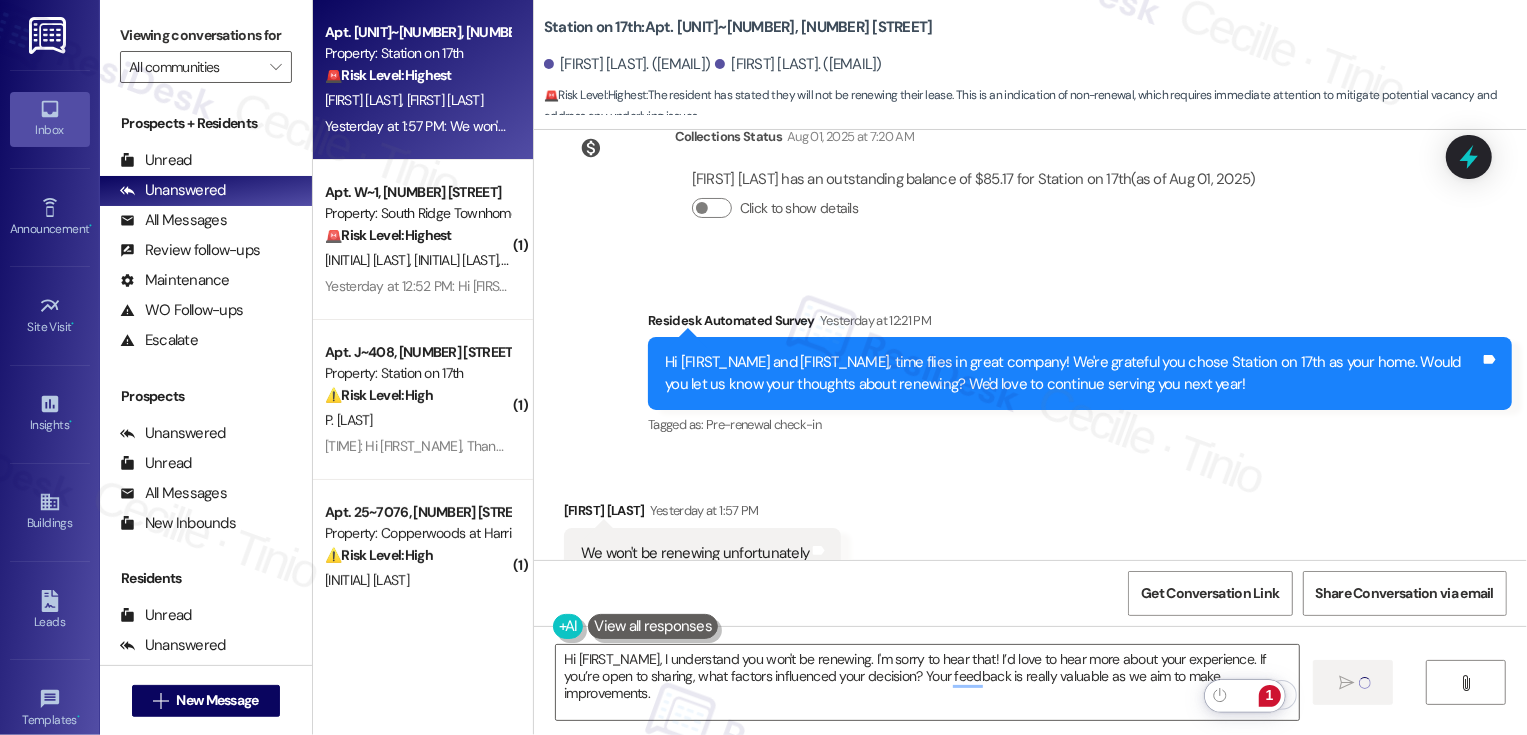 type 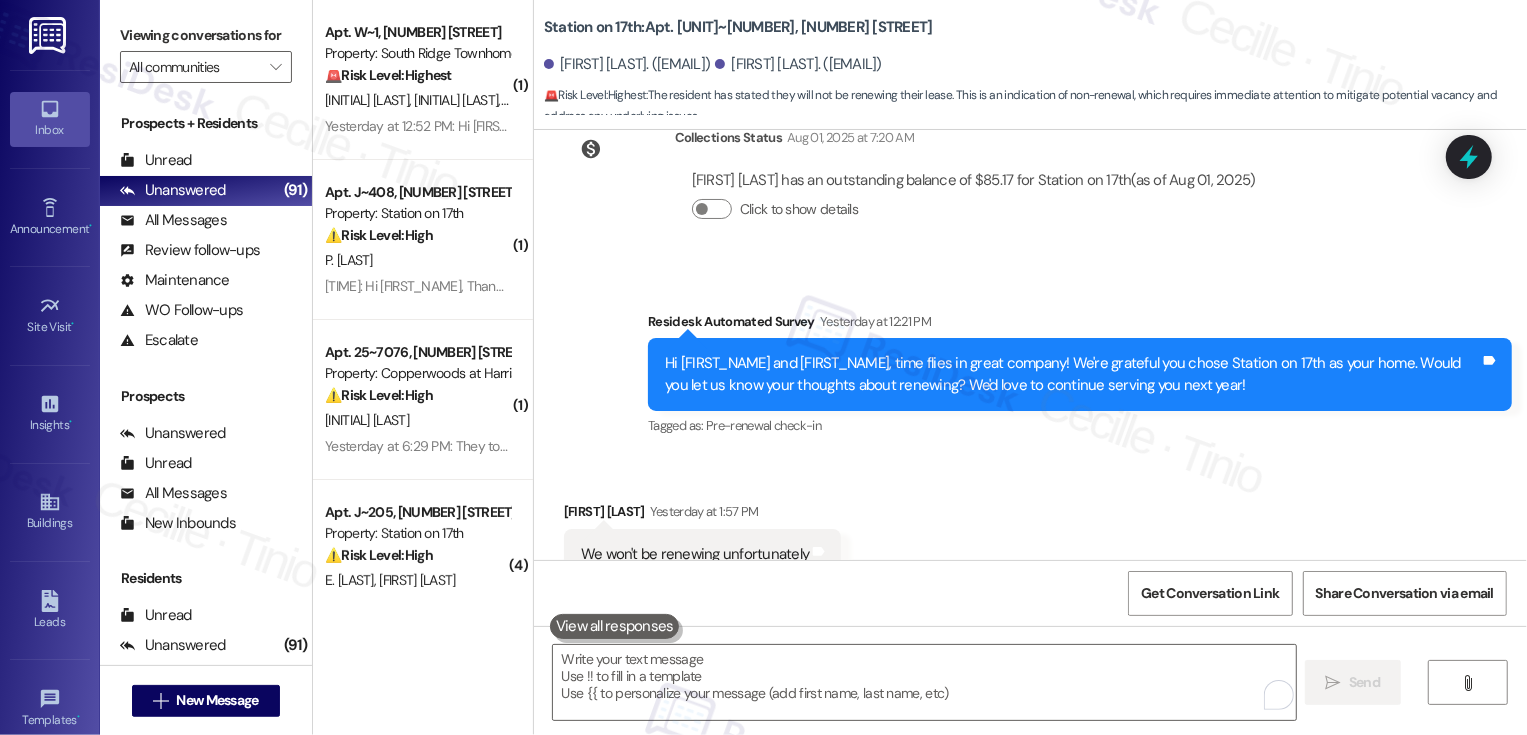 scroll, scrollTop: 2395, scrollLeft: 0, axis: vertical 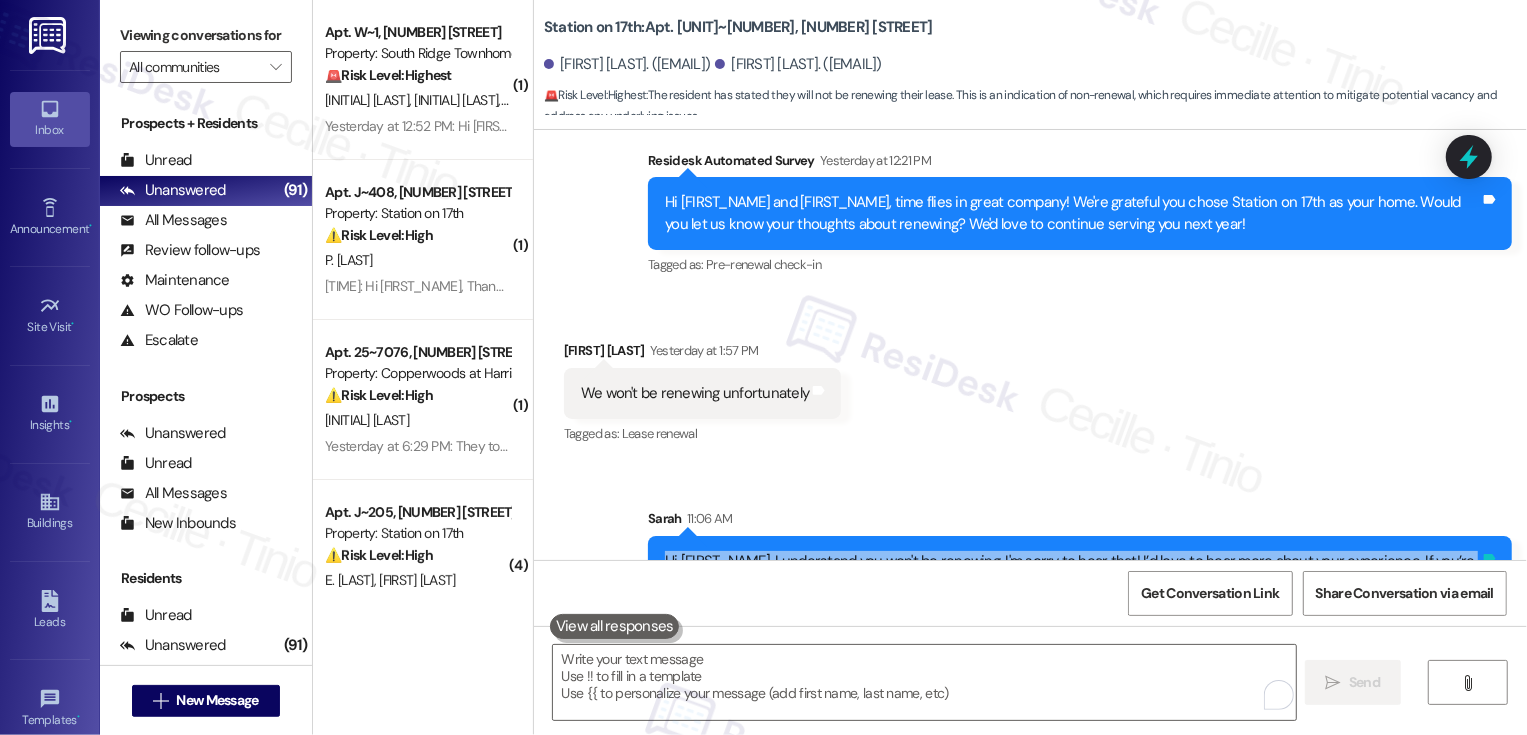 drag, startPoint x: 654, startPoint y: 499, endPoint x: 1482, endPoint y: 499, distance: 828 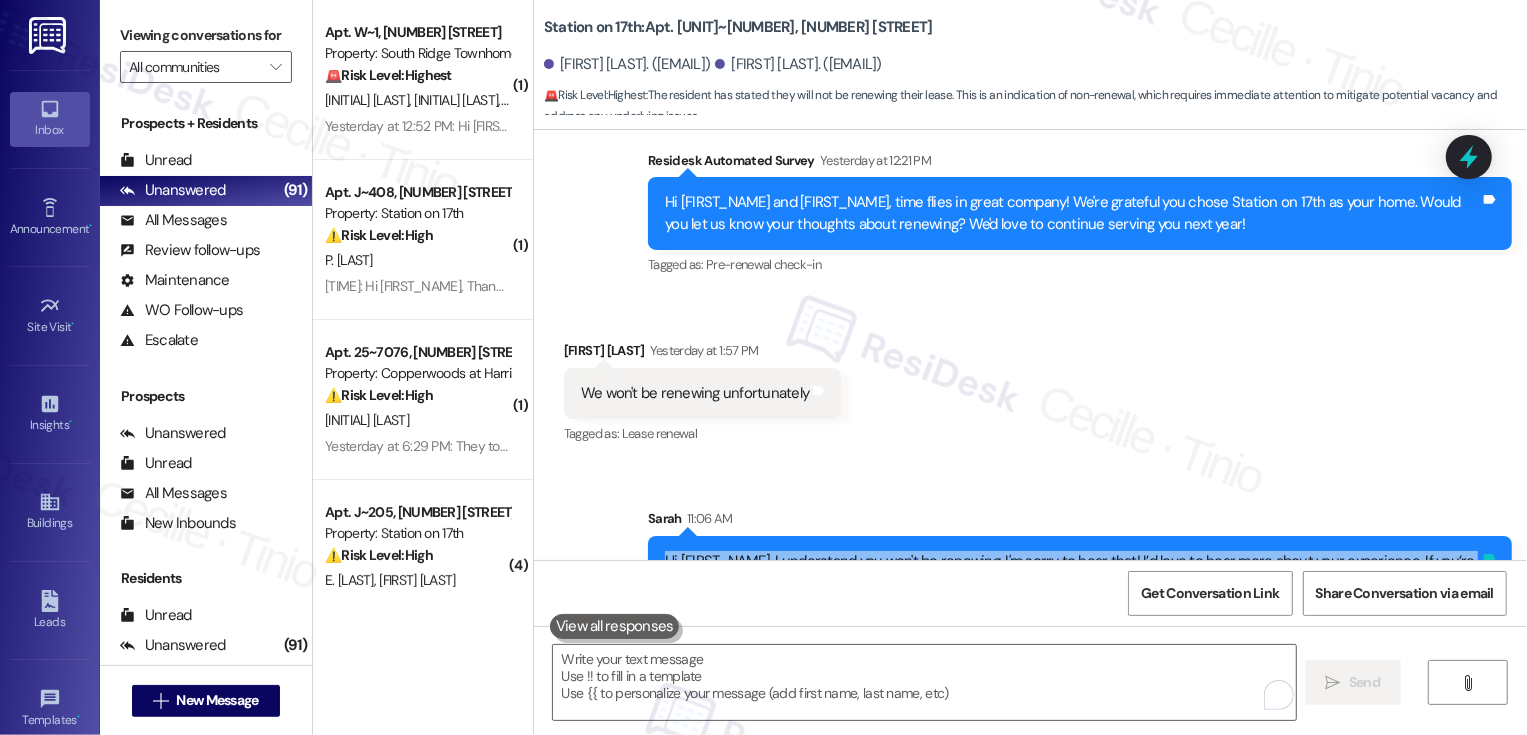 click on "Hi [FIRST_NAME], I understand you won't be renewing. I'm sorry to hear that! I’d love to hear more about your experience. If you’re open to sharing, what factors influenced your decision? Your feedback is really valuable as we aim to make improvements. Tags and notes" at bounding box center (1080, 572) 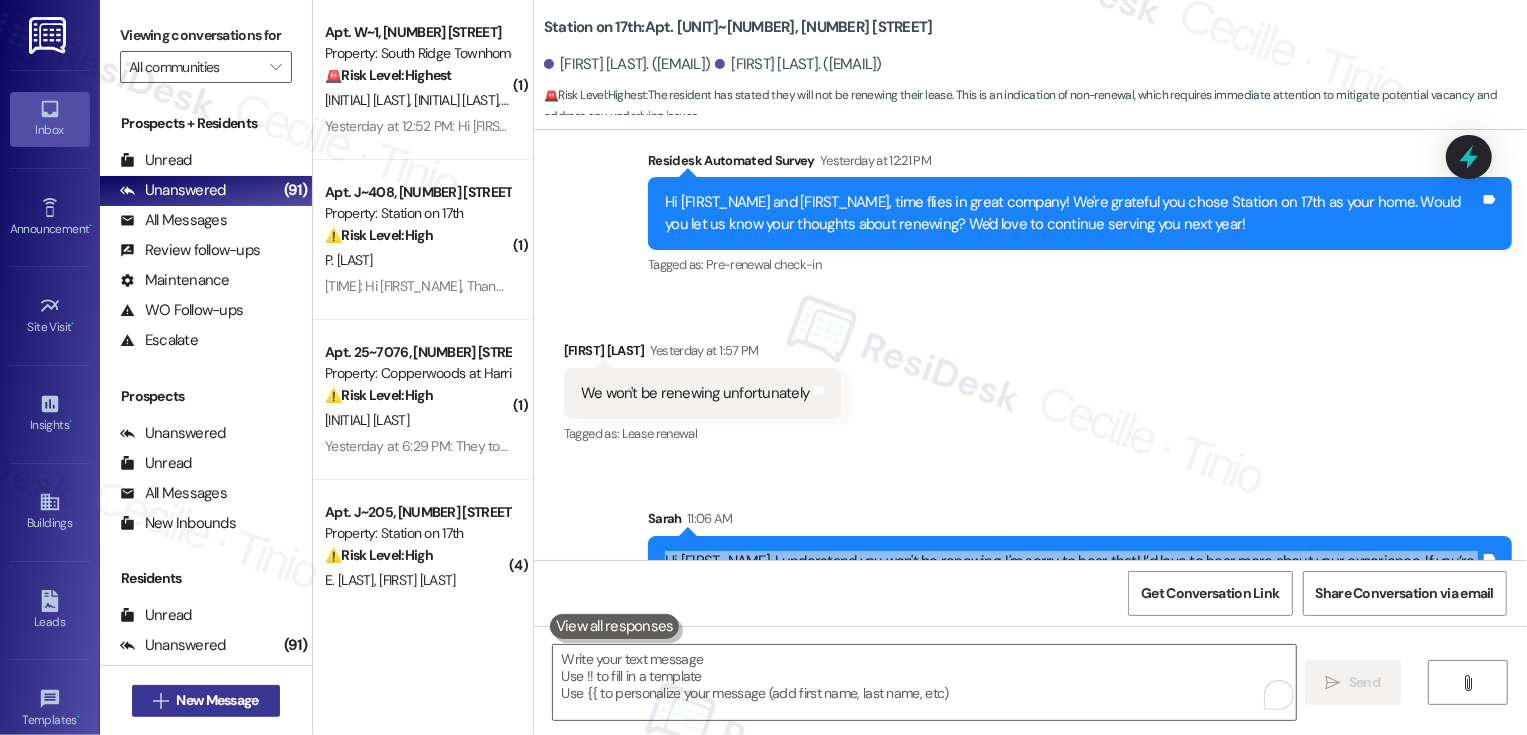 click on "New Message" at bounding box center [217, 700] 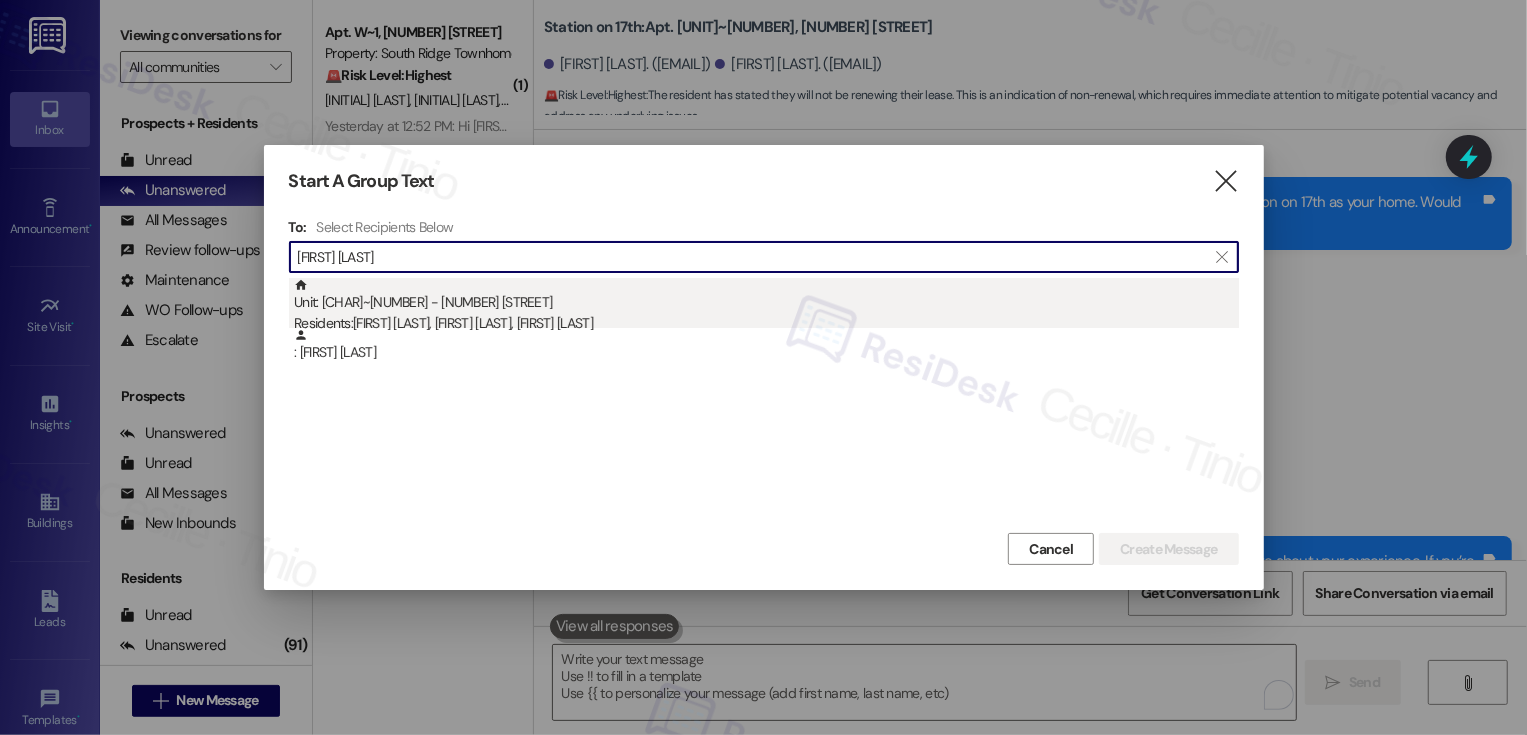 type on "[FIRST] [LAST]" 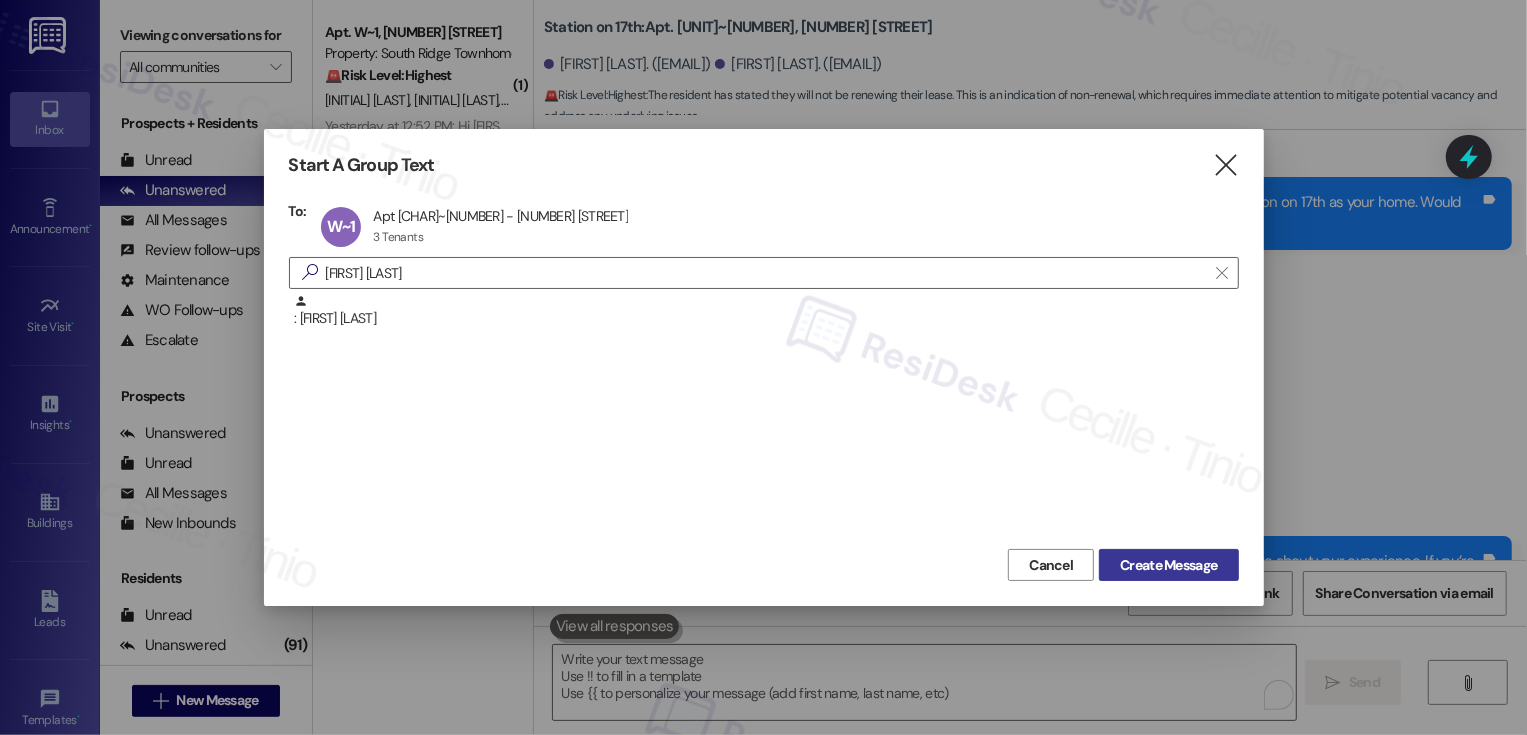 click on "Create Message" at bounding box center [1168, 565] 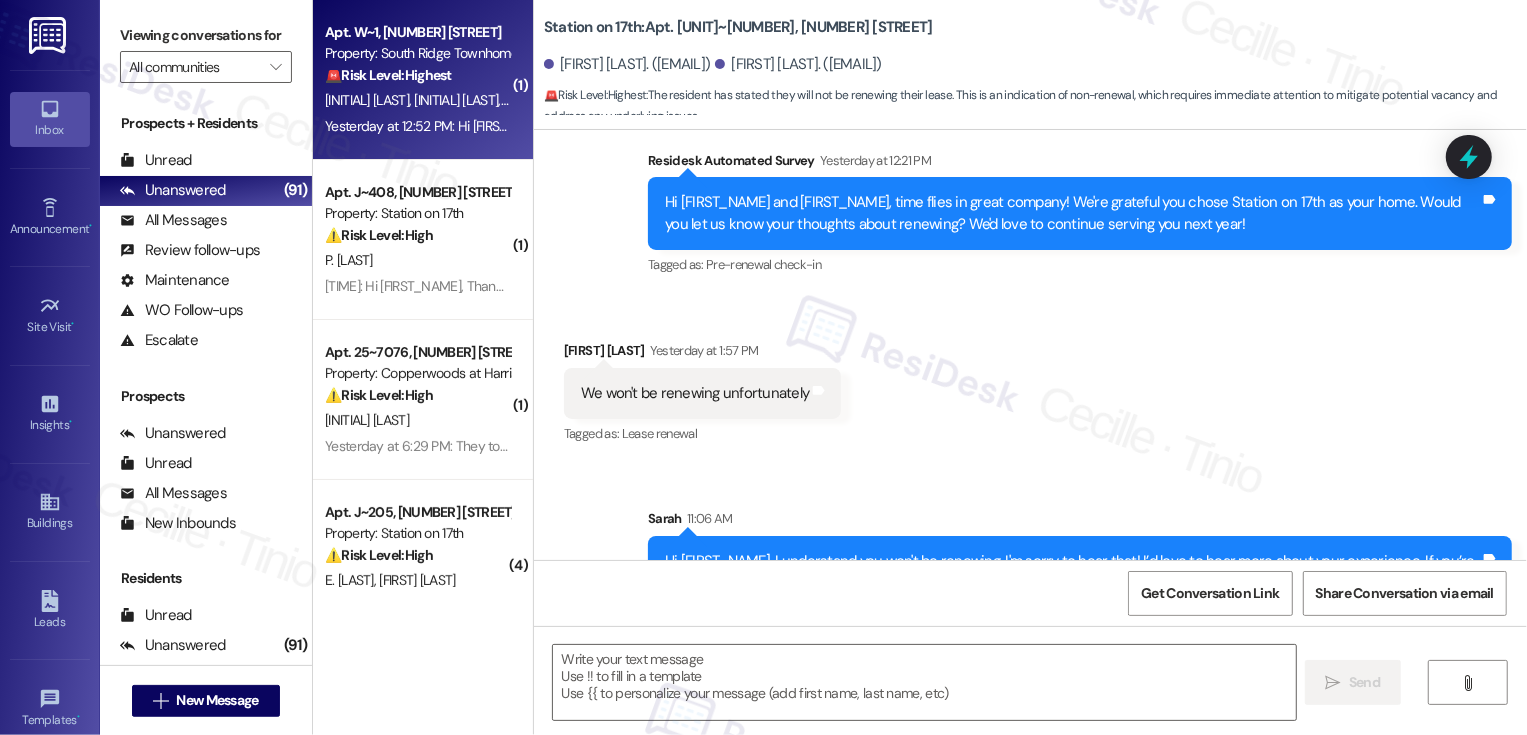type on "Fetching suggested responses. Please feel free to read through the conversation in the meantime." 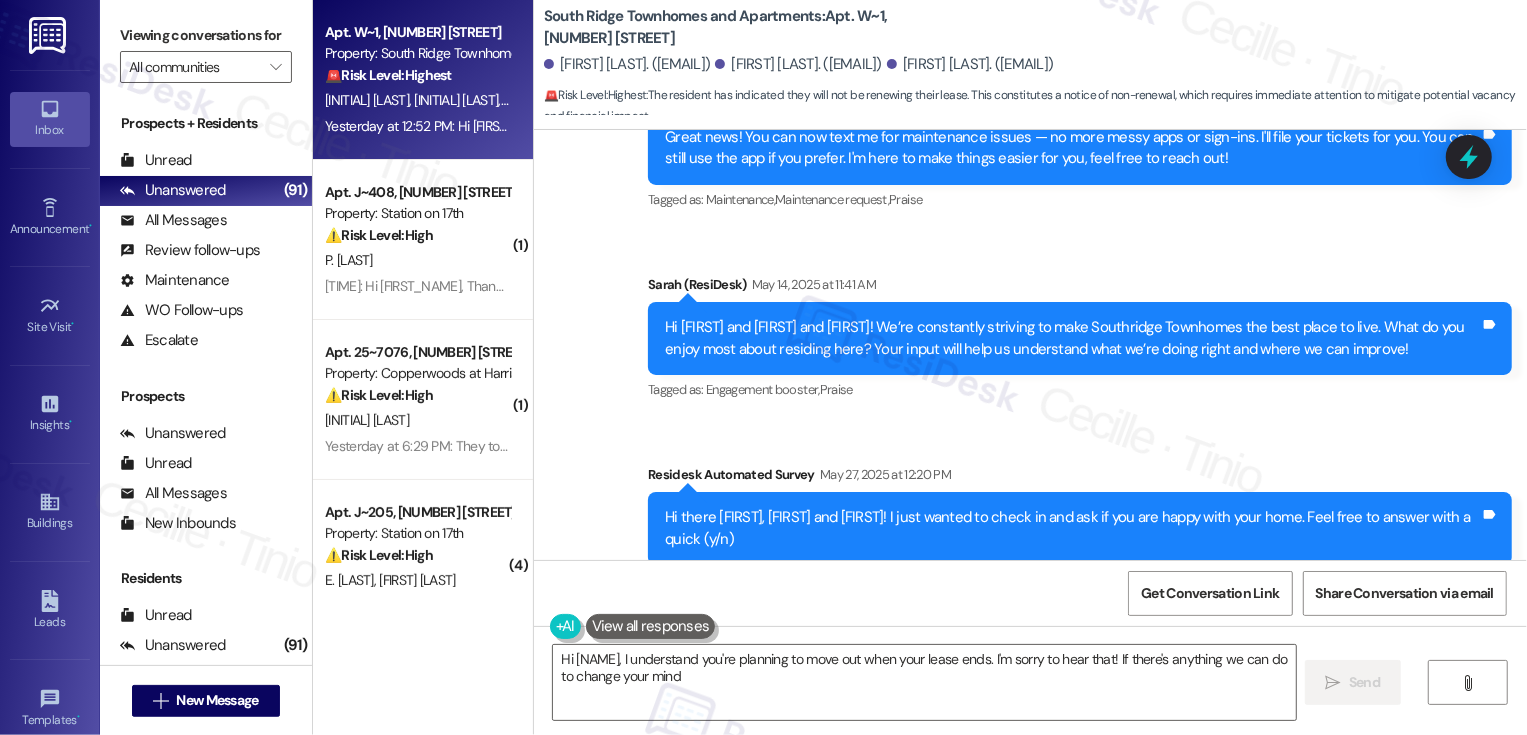 scroll, scrollTop: 0, scrollLeft: 0, axis: both 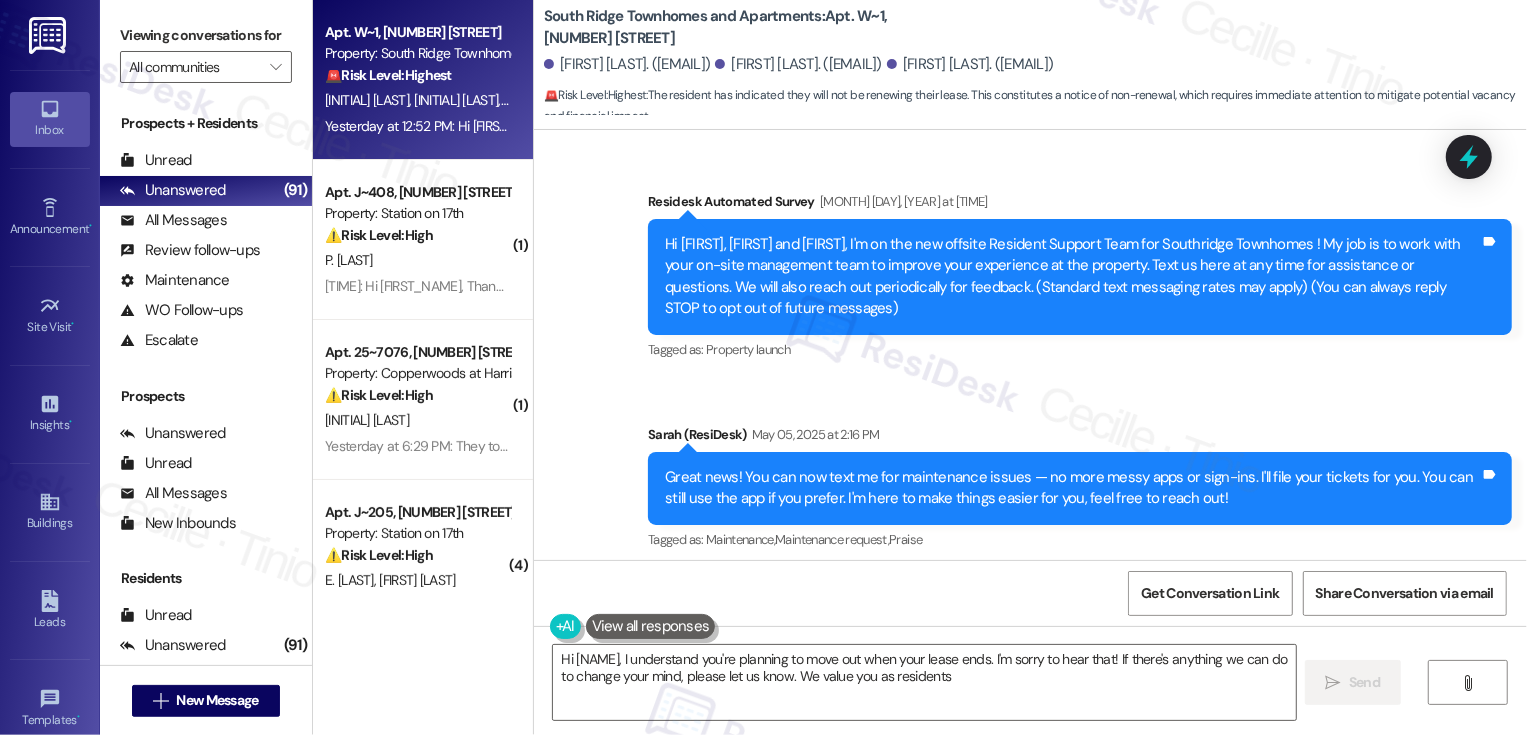 type on "Hi {{first_name}}, I understand you're planning to move out when your lease ends. I'm sorry to hear that! If there's anything we can do to change your mind, please let us know. We value you as residents!" 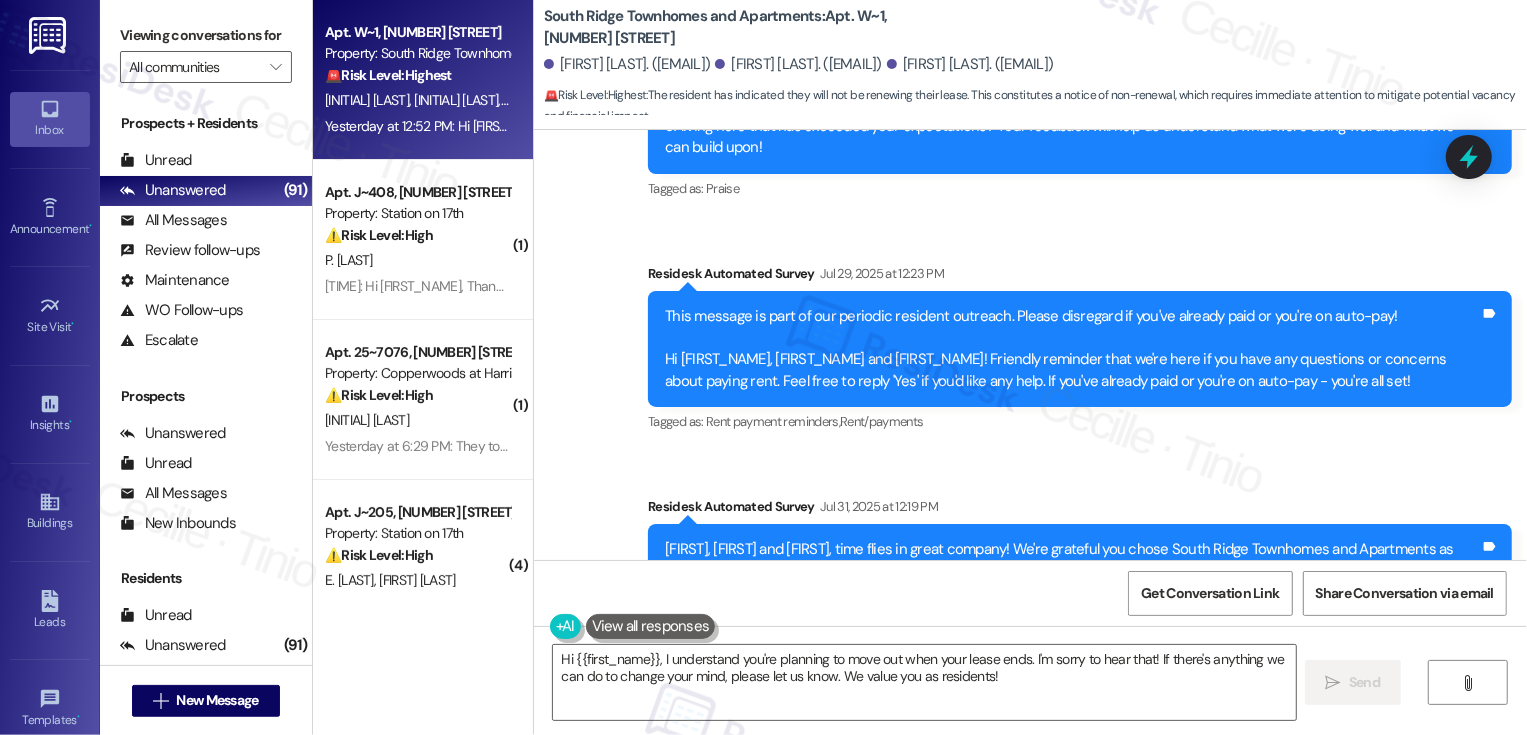 scroll, scrollTop: 1897, scrollLeft: 0, axis: vertical 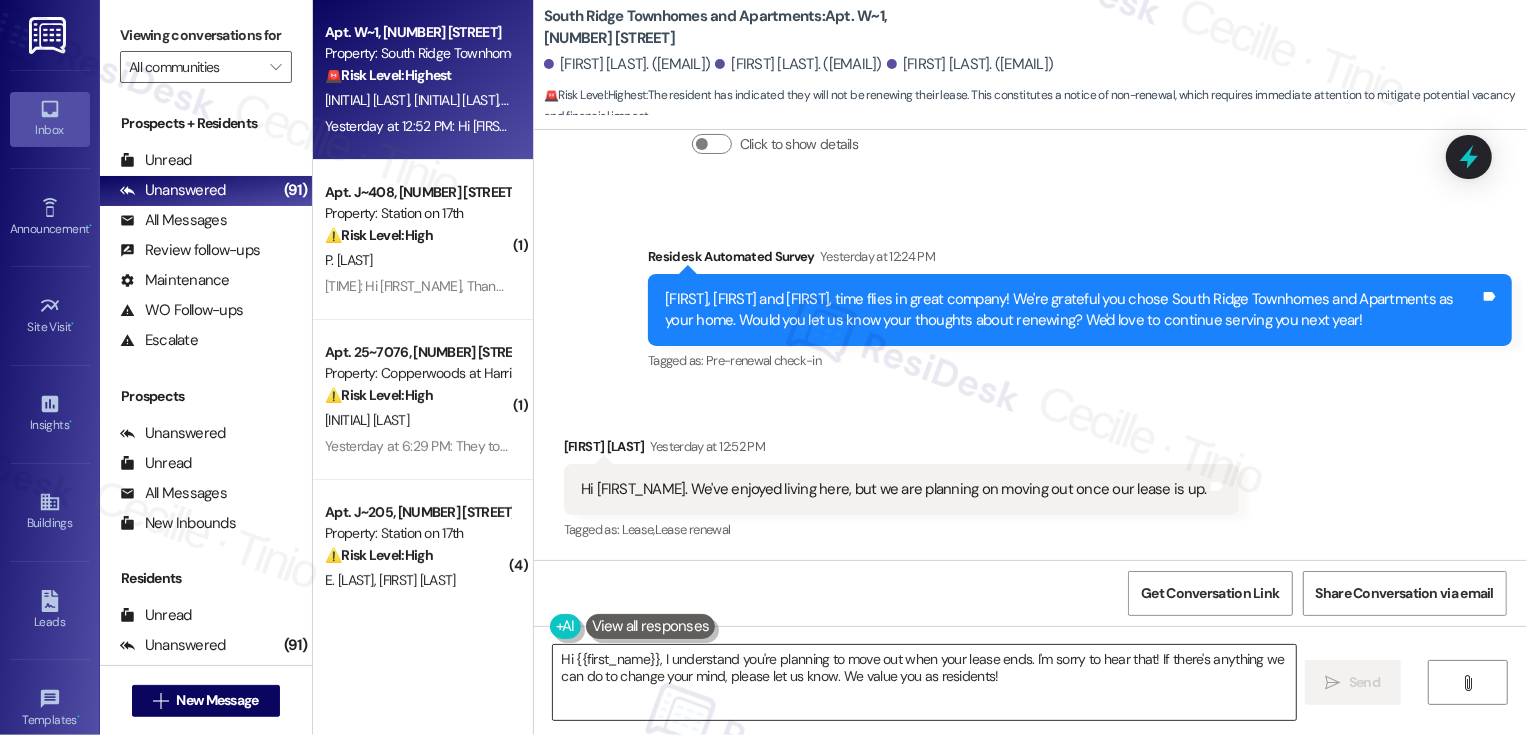 click on "Hi {{first_name}}, I understand you're planning to move out when your lease ends. I'm sorry to hear that! If there's anything we can do to change your mind, please let us know. We value you as residents!" at bounding box center [924, 682] 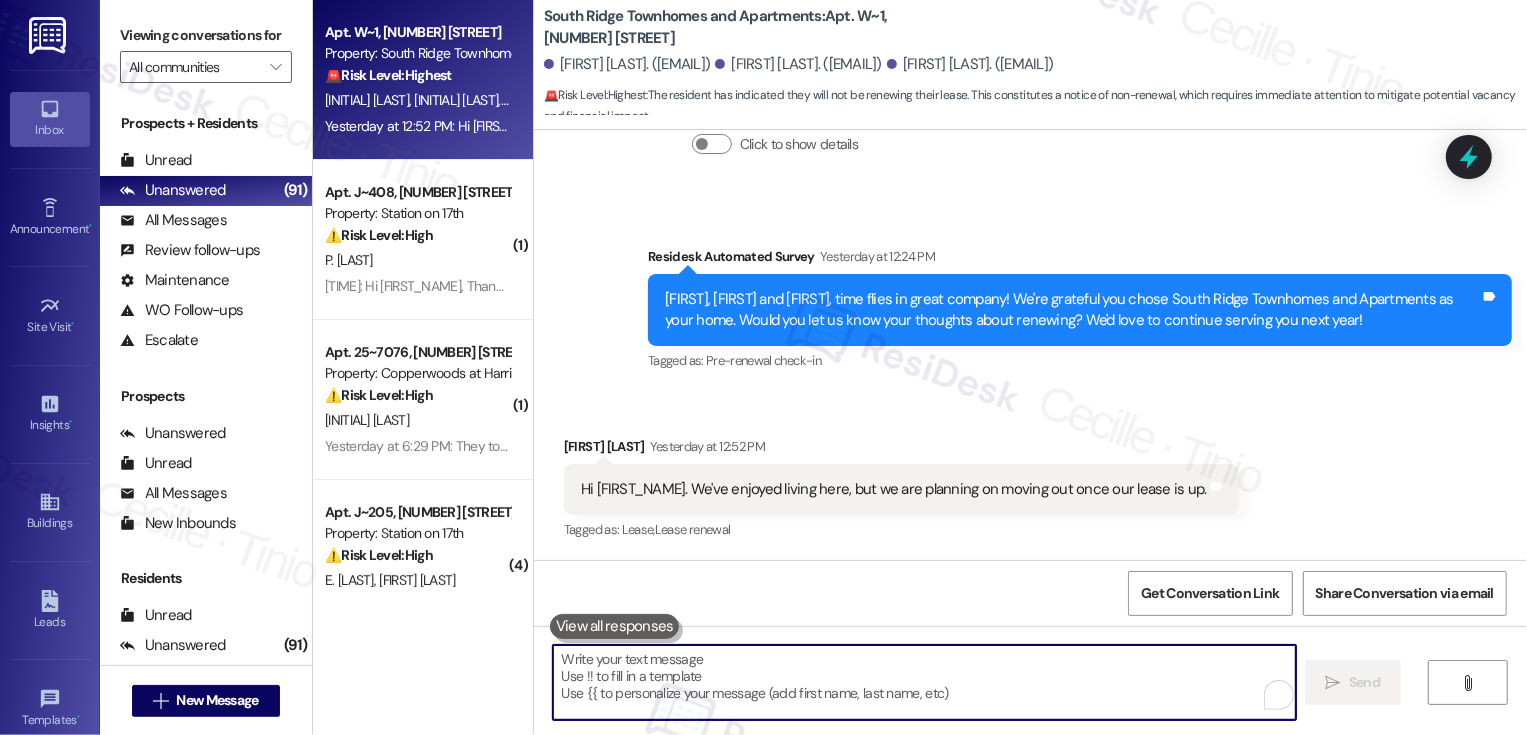 paste on "Hi [FIRST_NAME], I understand you won't be renewing. I'm sorry to hear that! I’d love to hear more about your experience. If you’re open to sharing, what factors influenced your decision? Your feedback is really valuable as we aim to make improvements." 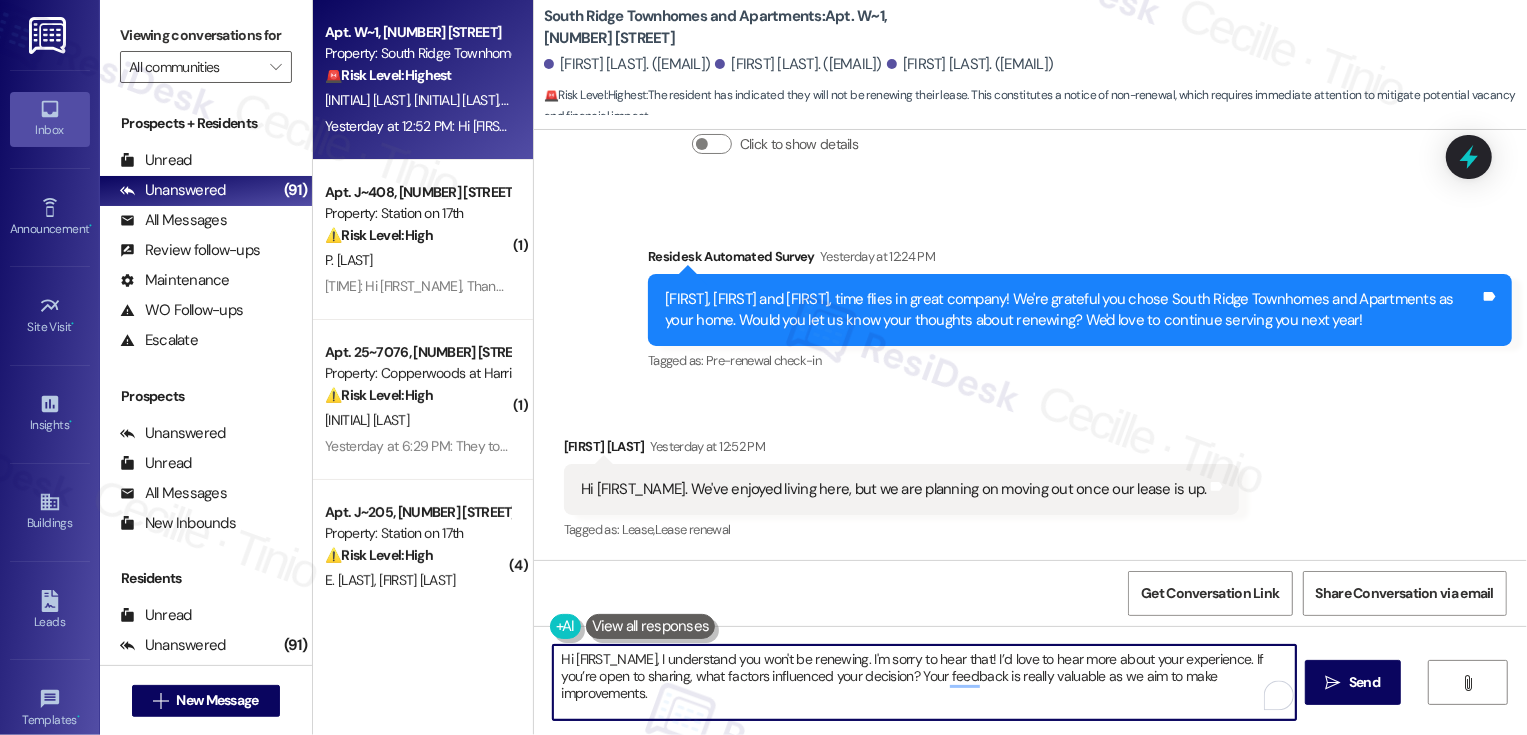 click on "Hi [FIRST_NAME], I understand you won't be renewing. I'm sorry to hear that! I’d love to hear more about your experience. If you’re open to sharing, what factors influenced your decision? Your feedback is really valuable as we aim to make improvements." at bounding box center [924, 682] 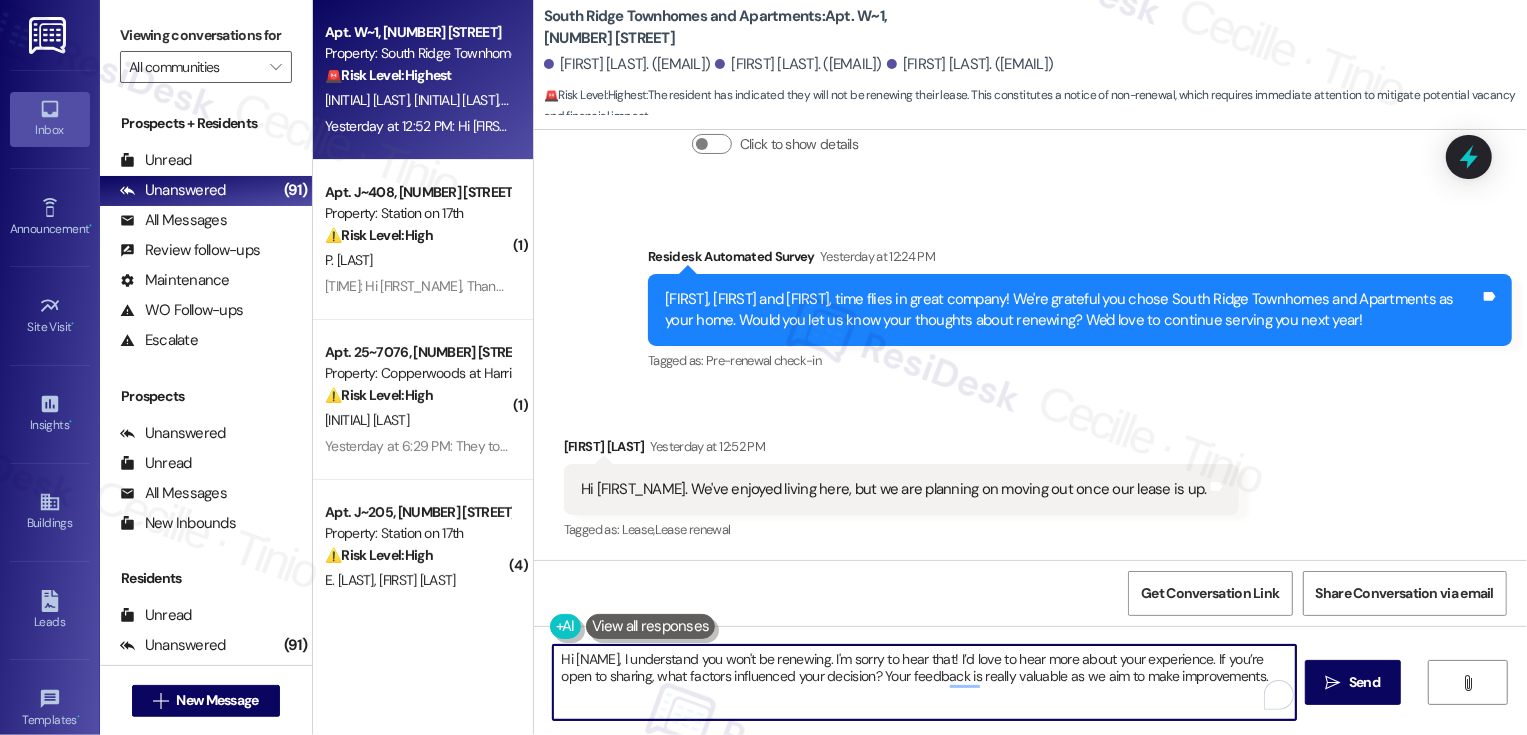 click on "Hi [NAME], I understand you won't be renewing. I'm sorry to hear that! I’d love to hear more about your experience. If you’re open to sharing, what factors influenced your decision? Your feedback is really valuable as we aim to make improvements." at bounding box center [924, 682] 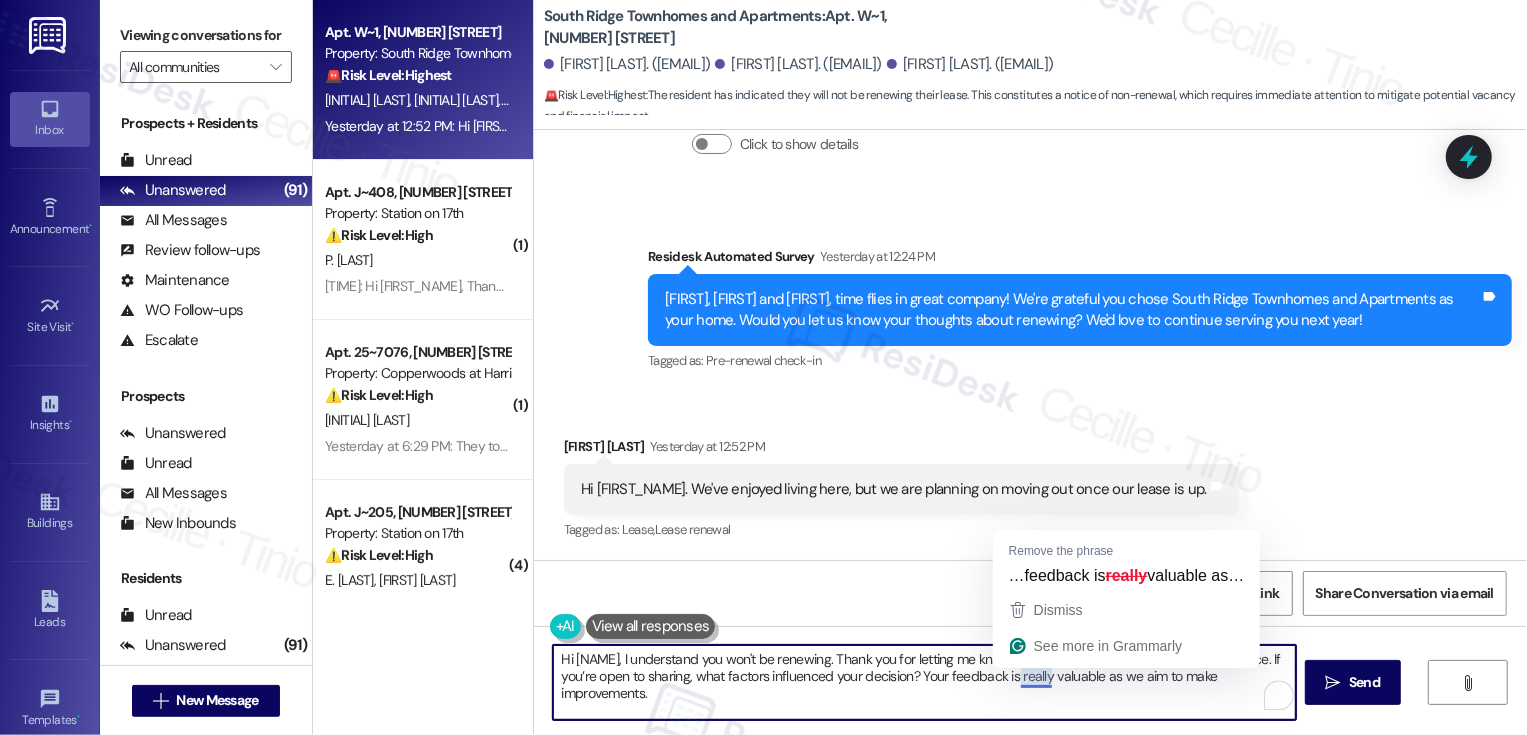 click on "Hi [NAME], I understand you won't be renewing. Thank you for letting me know! I’d love to hear more about your experience. If you’re open to sharing, what factors influenced your decision? Your feedback is really valuable as we aim to make improvements." at bounding box center [924, 682] 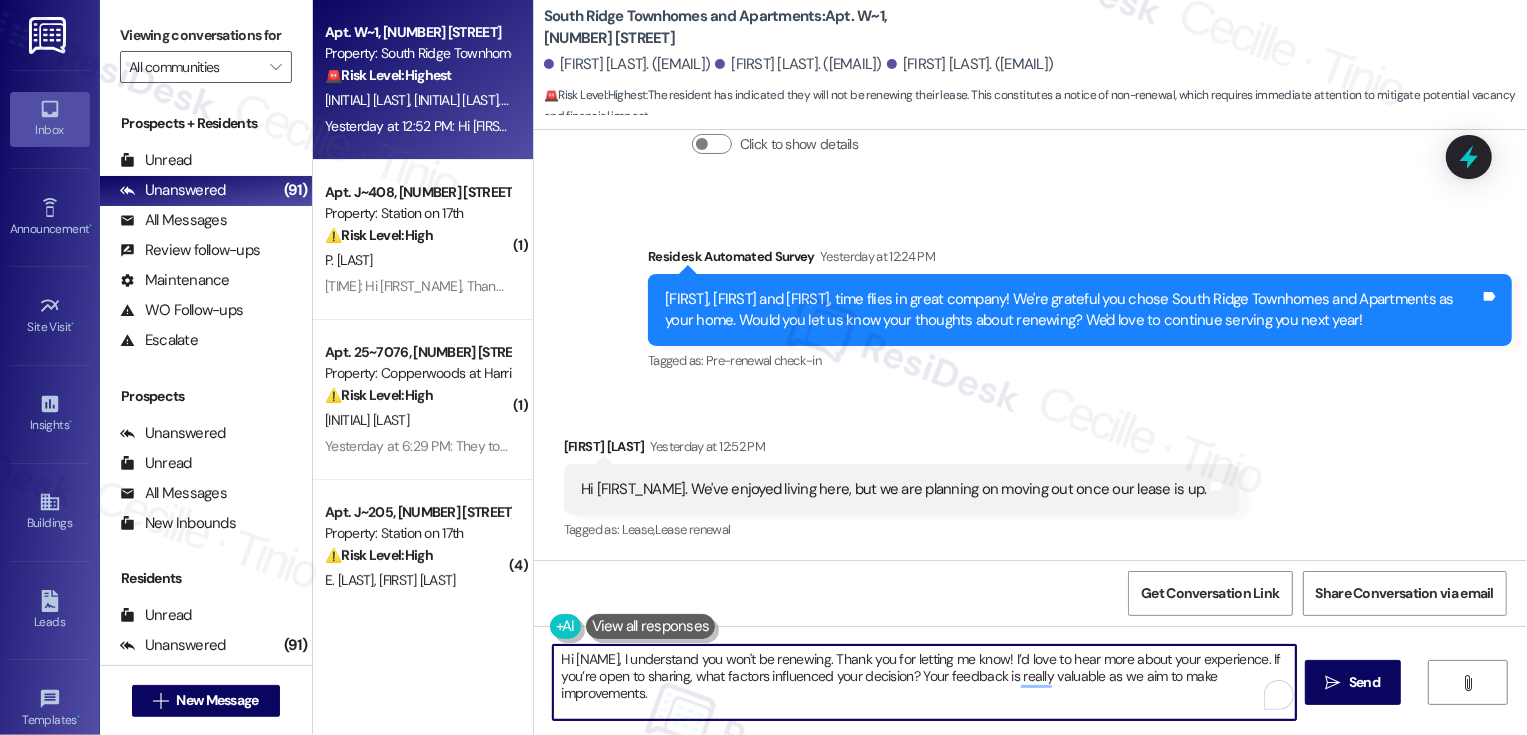 click on "Hi [NAME], I understand you won't be renewing. Thank you for letting me know! I’d love to hear more about your experience. If you’re open to sharing, what factors influenced your decision? Your feedback is really valuable as we aim to make improvements." at bounding box center [924, 682] 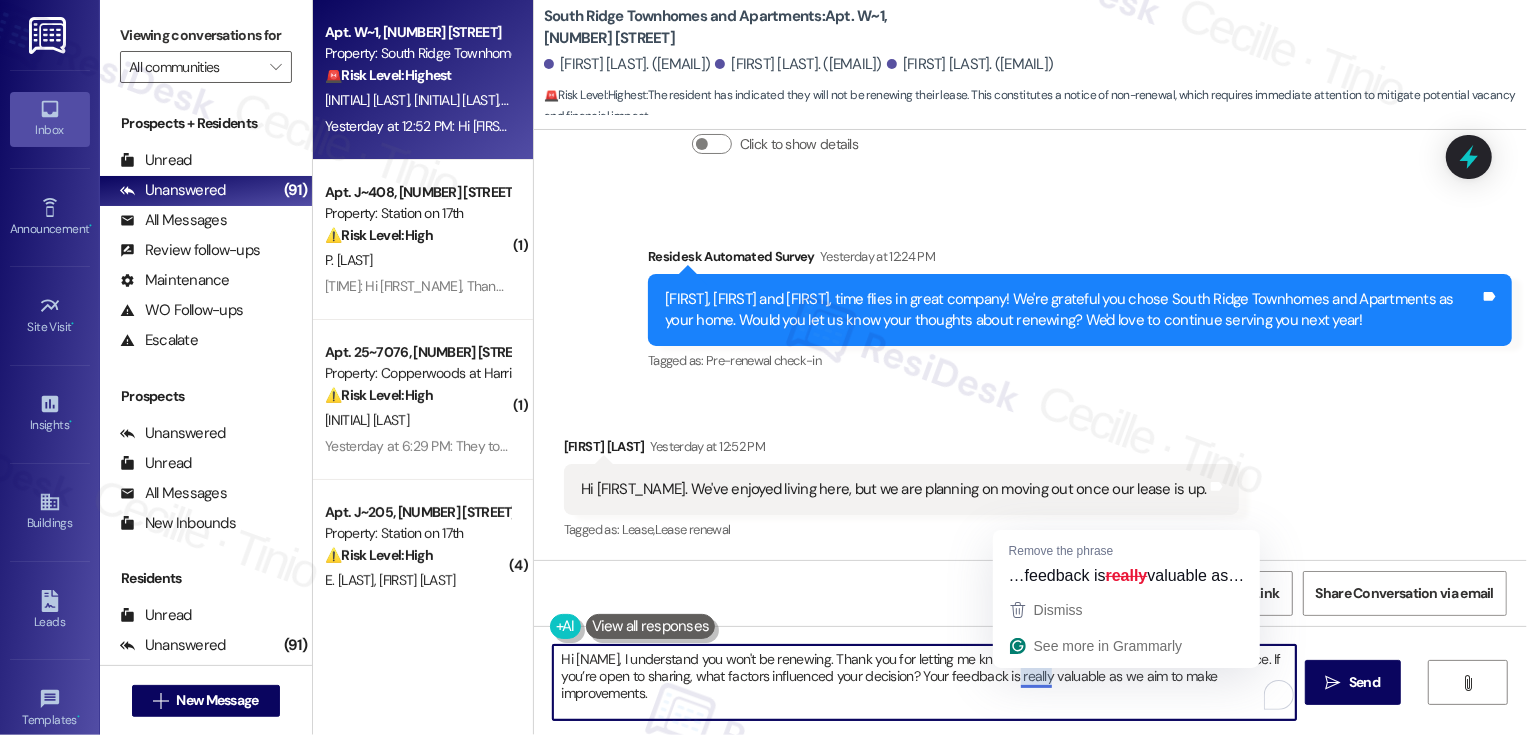 click on "Hi [NAME], I understand you won't be renewing. Thank you for letting me know! I’d love to hear more about your experience. If you’re open to sharing, what factors influenced your decision? Your feedback is really valuable as we aim to make improvements." at bounding box center (924, 682) 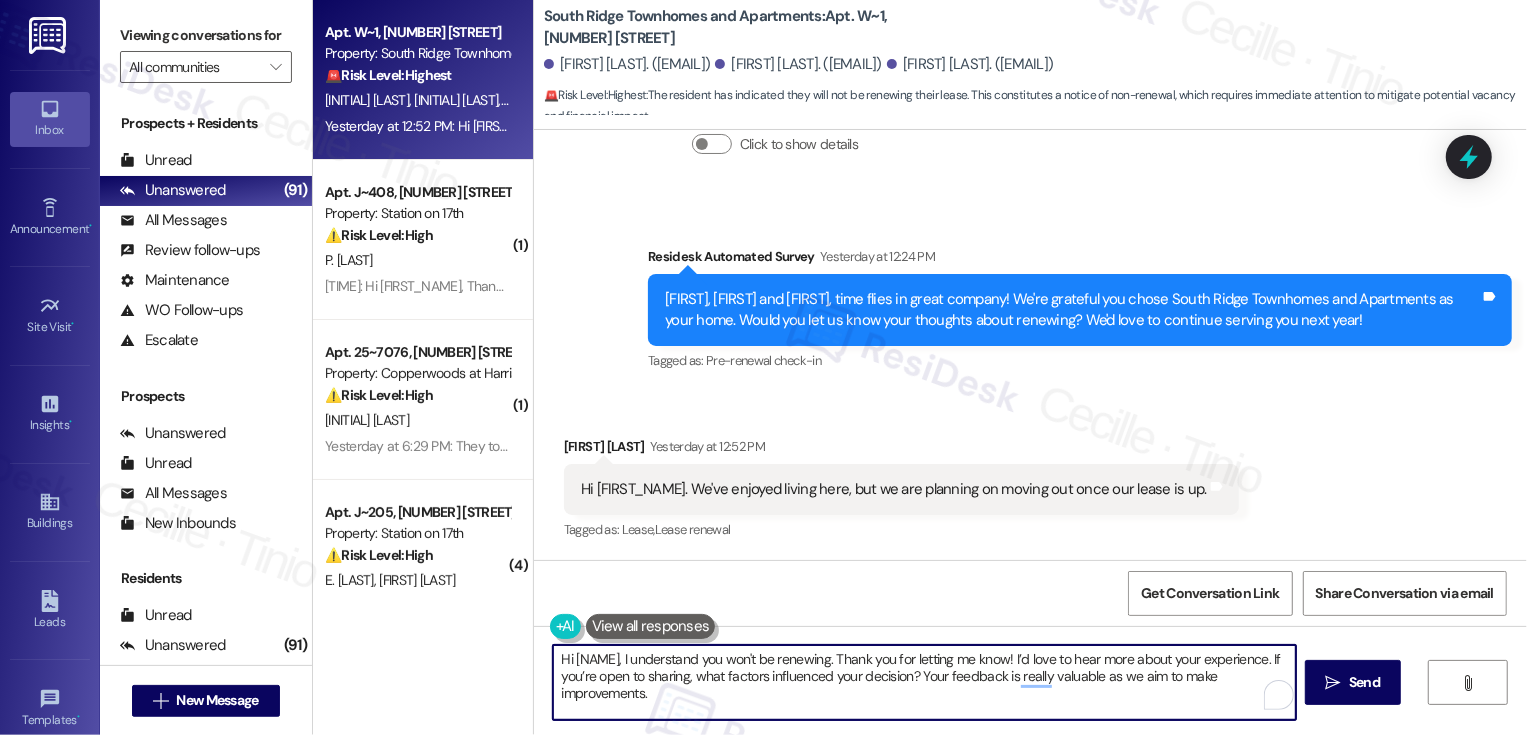 click on "Hi [NAME], I understand you won't be renewing. Thank you for letting me know! I’d love to hear more about your experience. If you’re open to sharing, what factors influenced your decision? Your feedback is really valuable as we aim to make improvements." at bounding box center [924, 682] 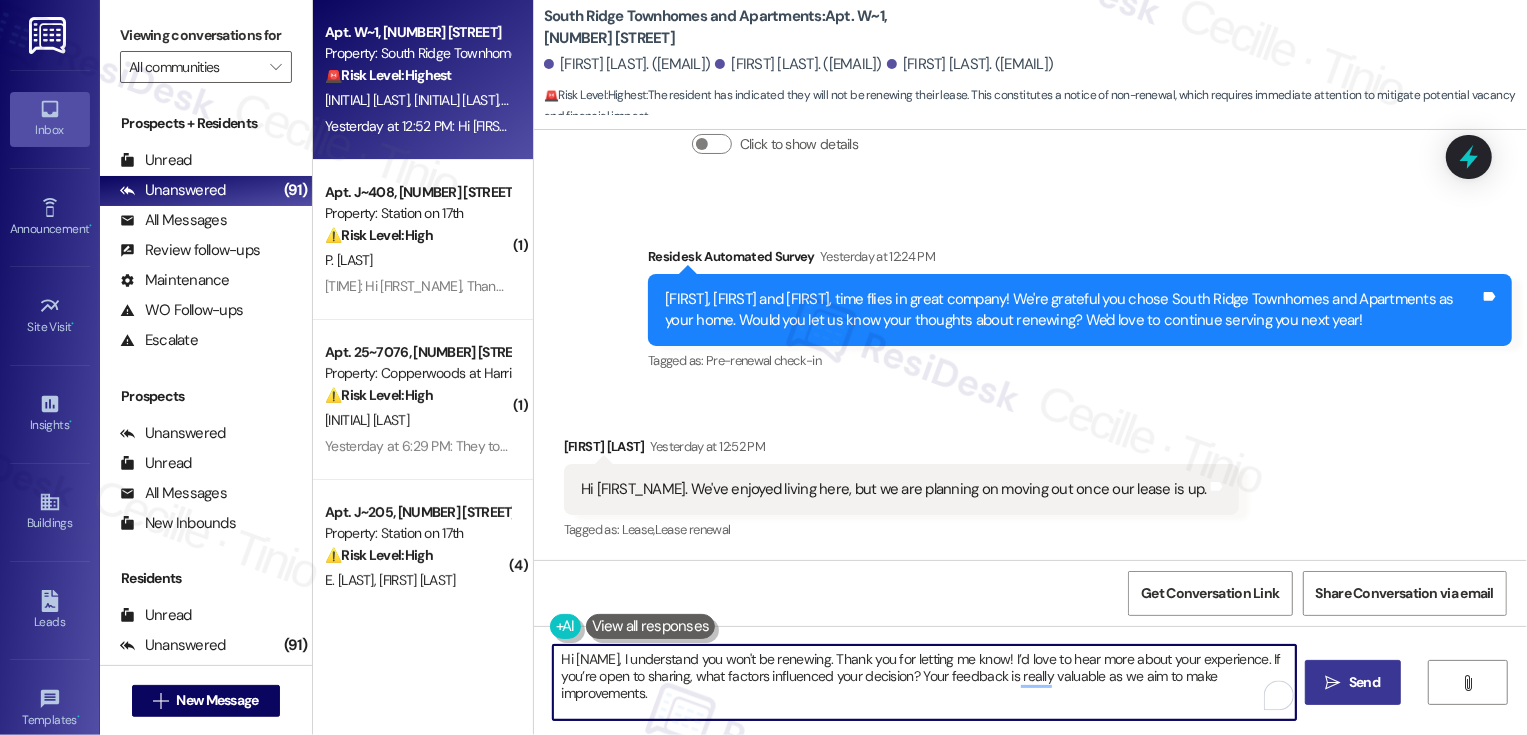 type on "Hi [NAME], I understand you won't be renewing. Thank you for letting me know! I’d love to hear more about your experience. If you’re open to sharing, what factors influenced your decision? Your feedback is really valuable as we aim to make improvements." 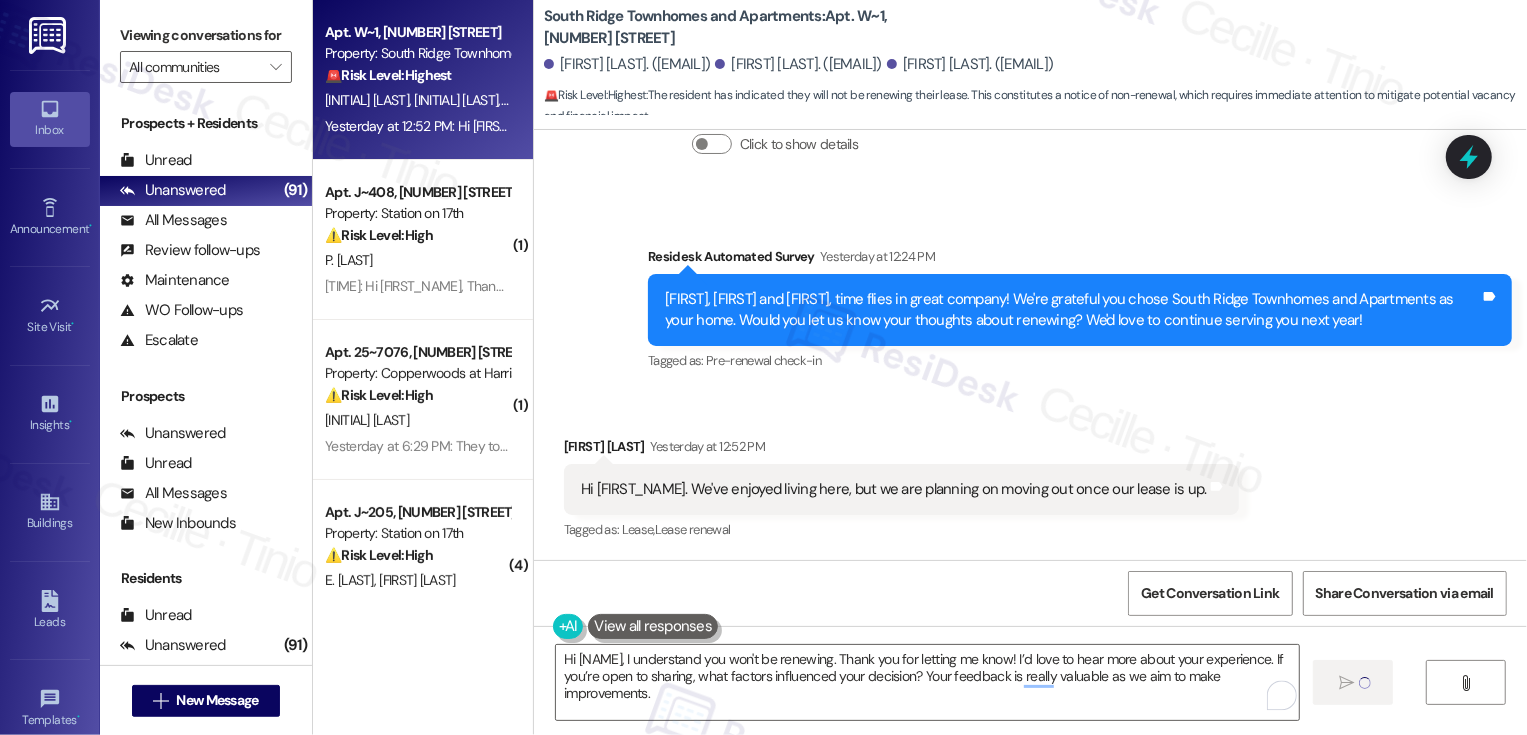 type 